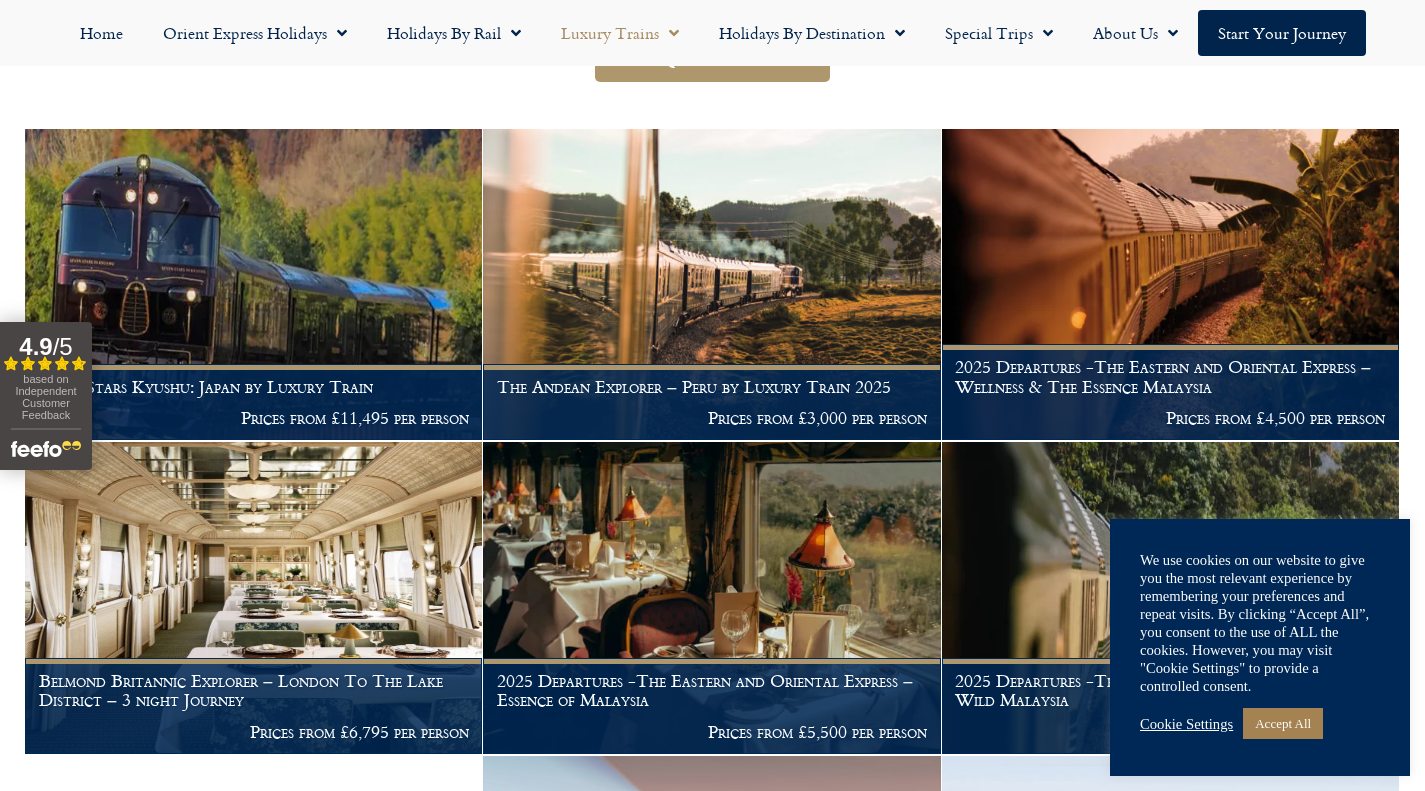 scroll, scrollTop: 384, scrollLeft: 0, axis: vertical 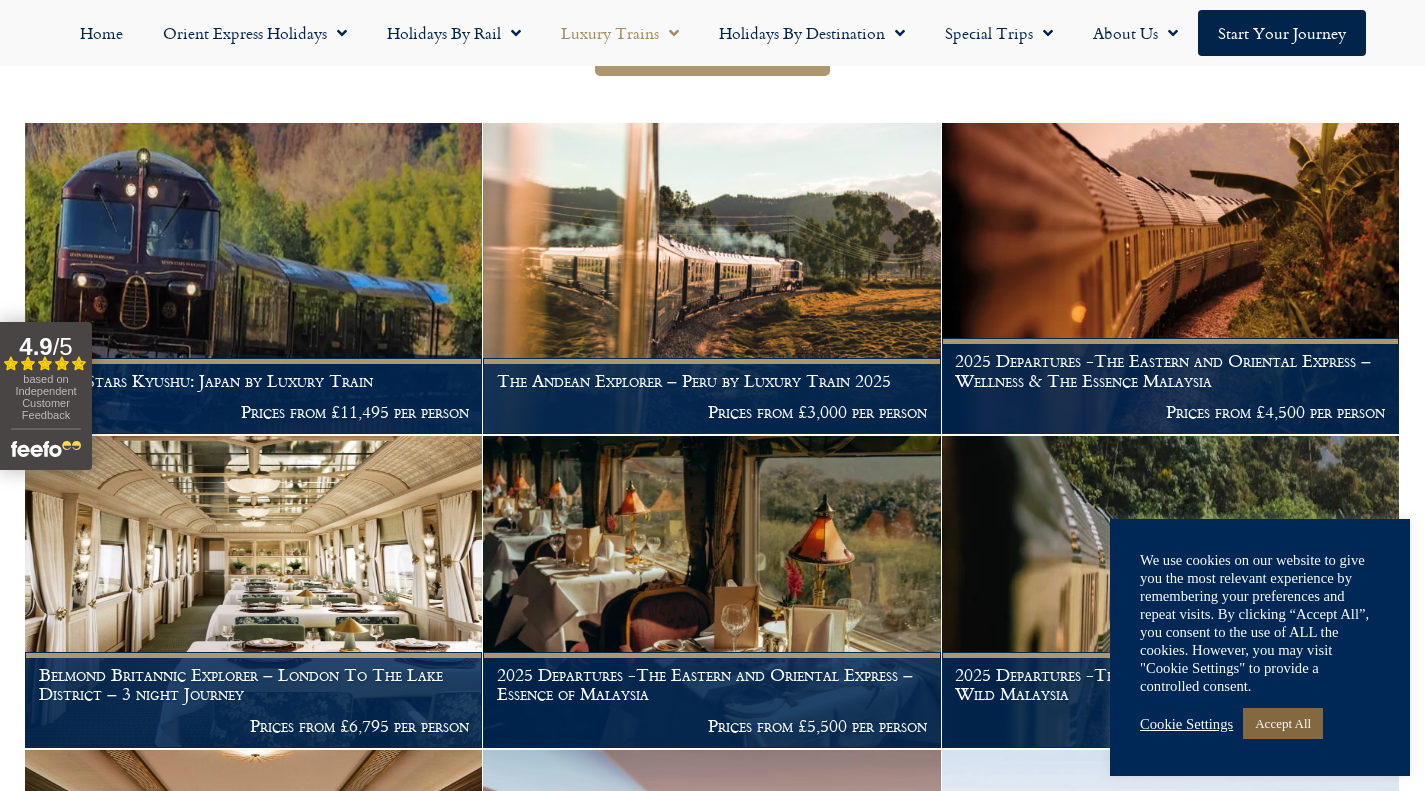 click on "Accept All" at bounding box center (1283, 723) 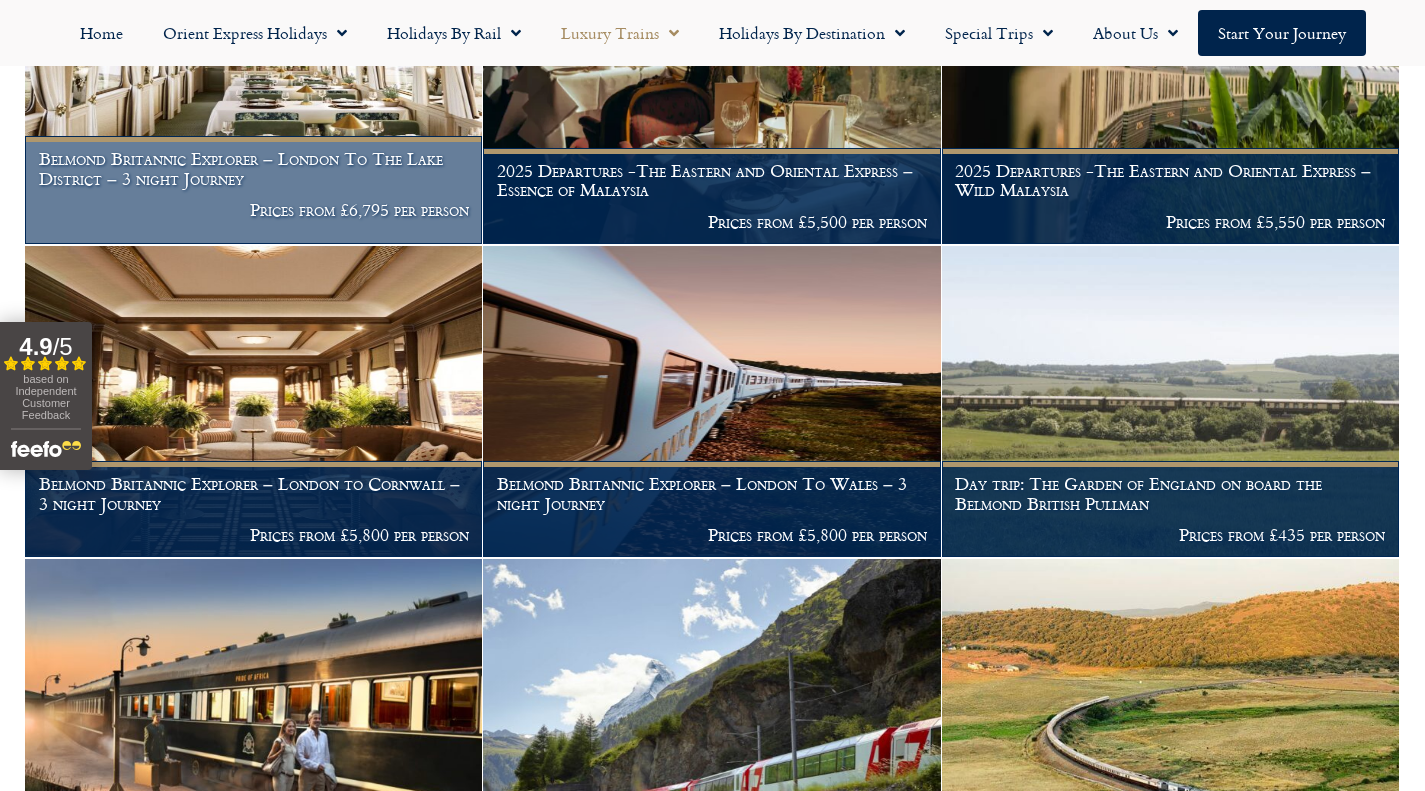 scroll, scrollTop: 889, scrollLeft: 0, axis: vertical 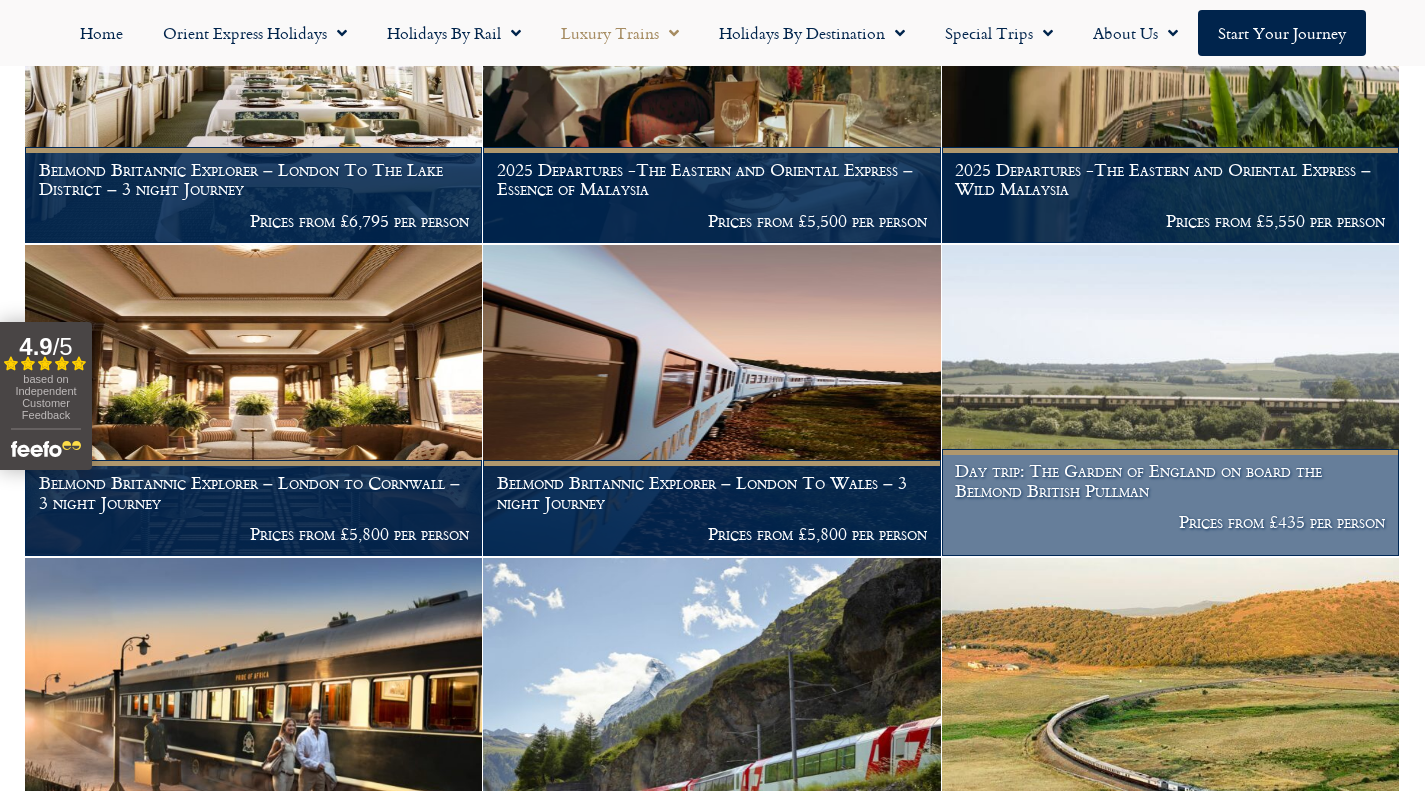 click on "Day trip: The Garden of England on board the Belmond British Pullman" at bounding box center (1170, 480) 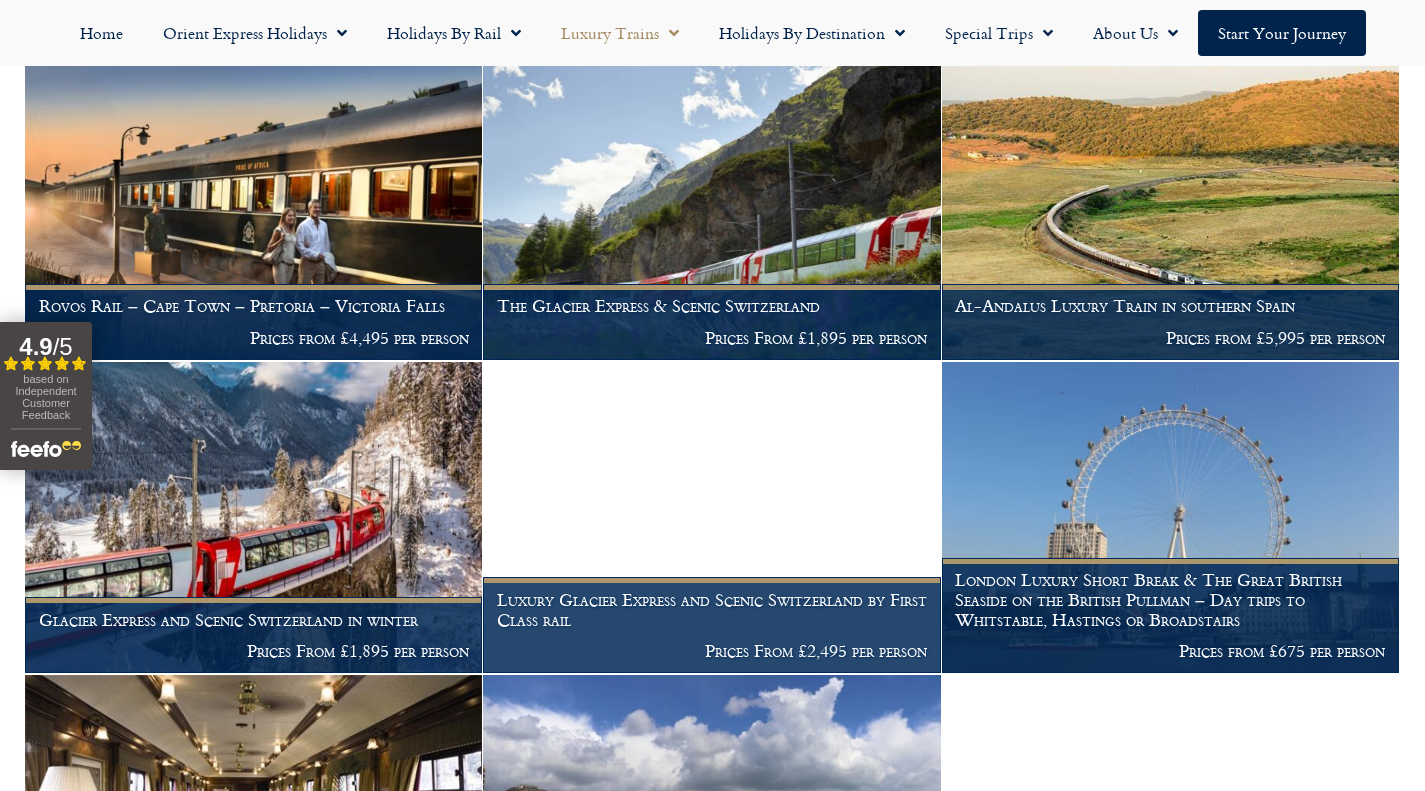 scroll, scrollTop: 1400, scrollLeft: 0, axis: vertical 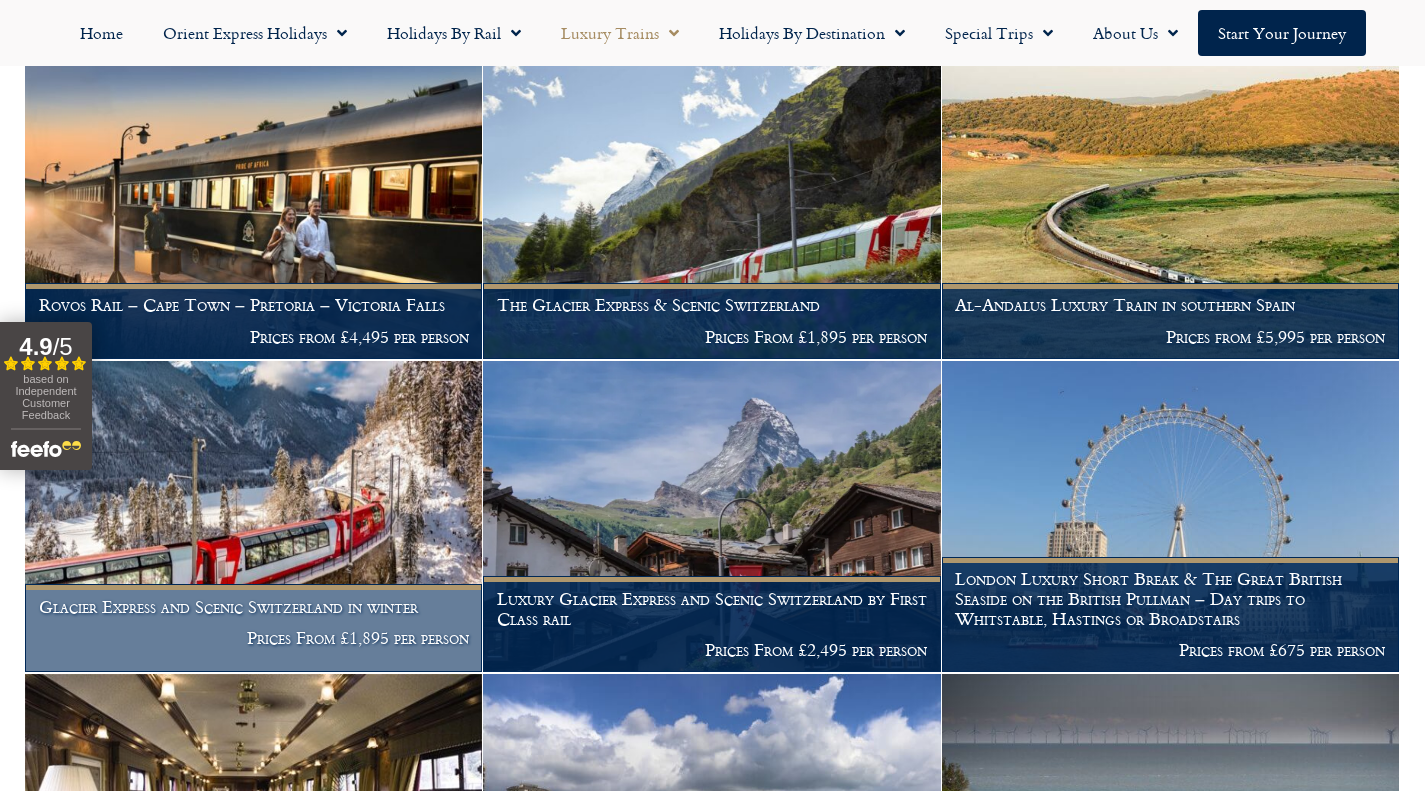 click on "Glacier Express and Scenic Switzerland in winter" at bounding box center [254, 607] 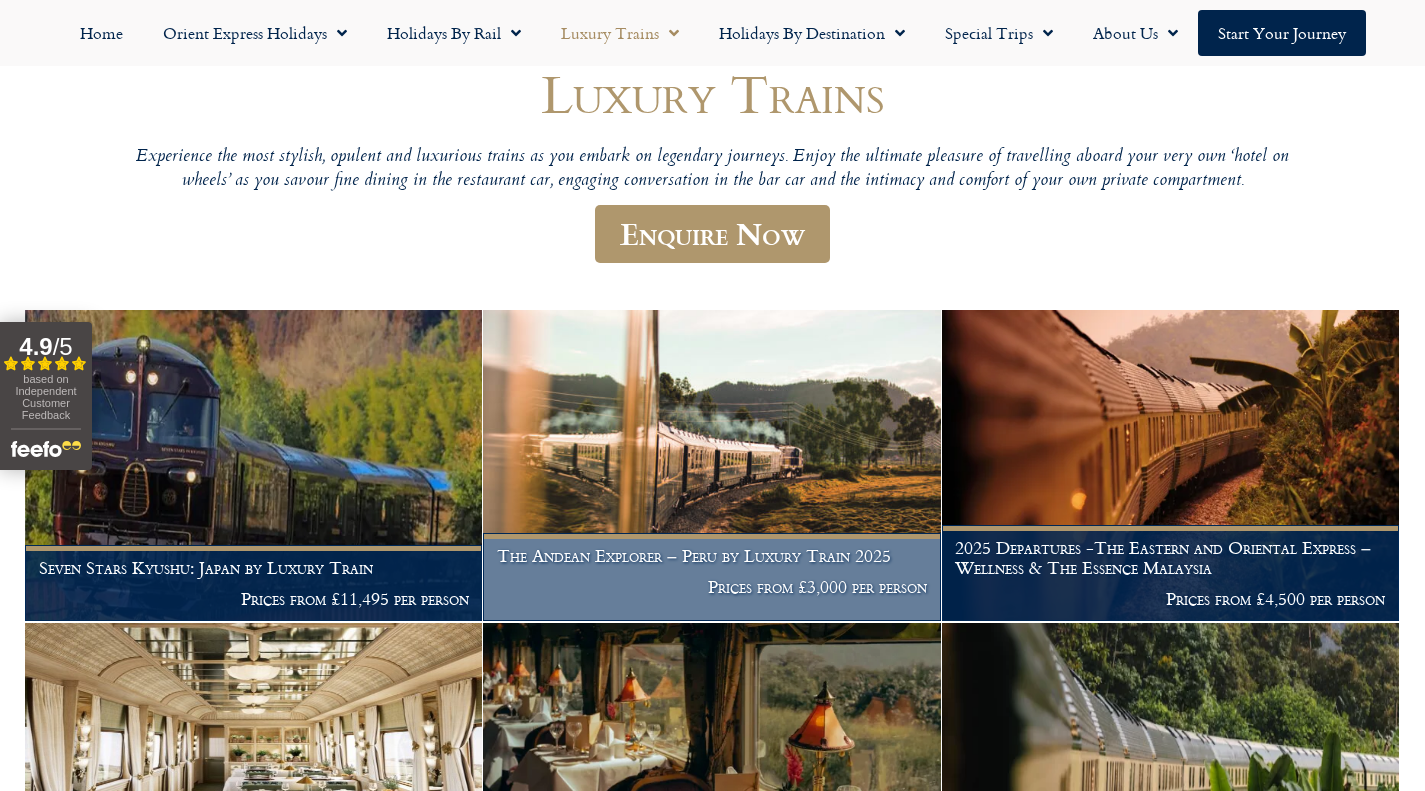 scroll, scrollTop: 194, scrollLeft: 0, axis: vertical 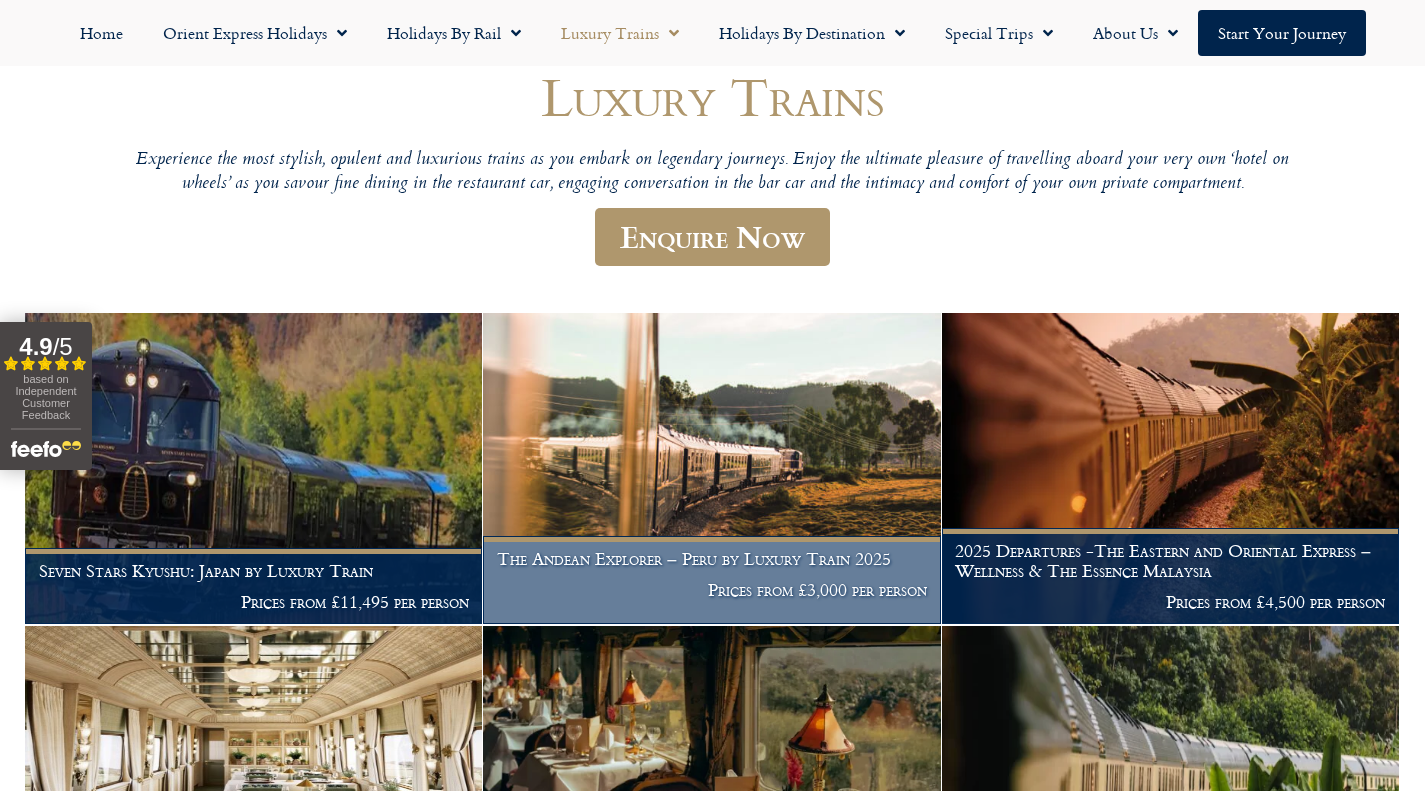 click on "The Andean Explorer – Peru by Luxury Train 2025" at bounding box center [712, 559] 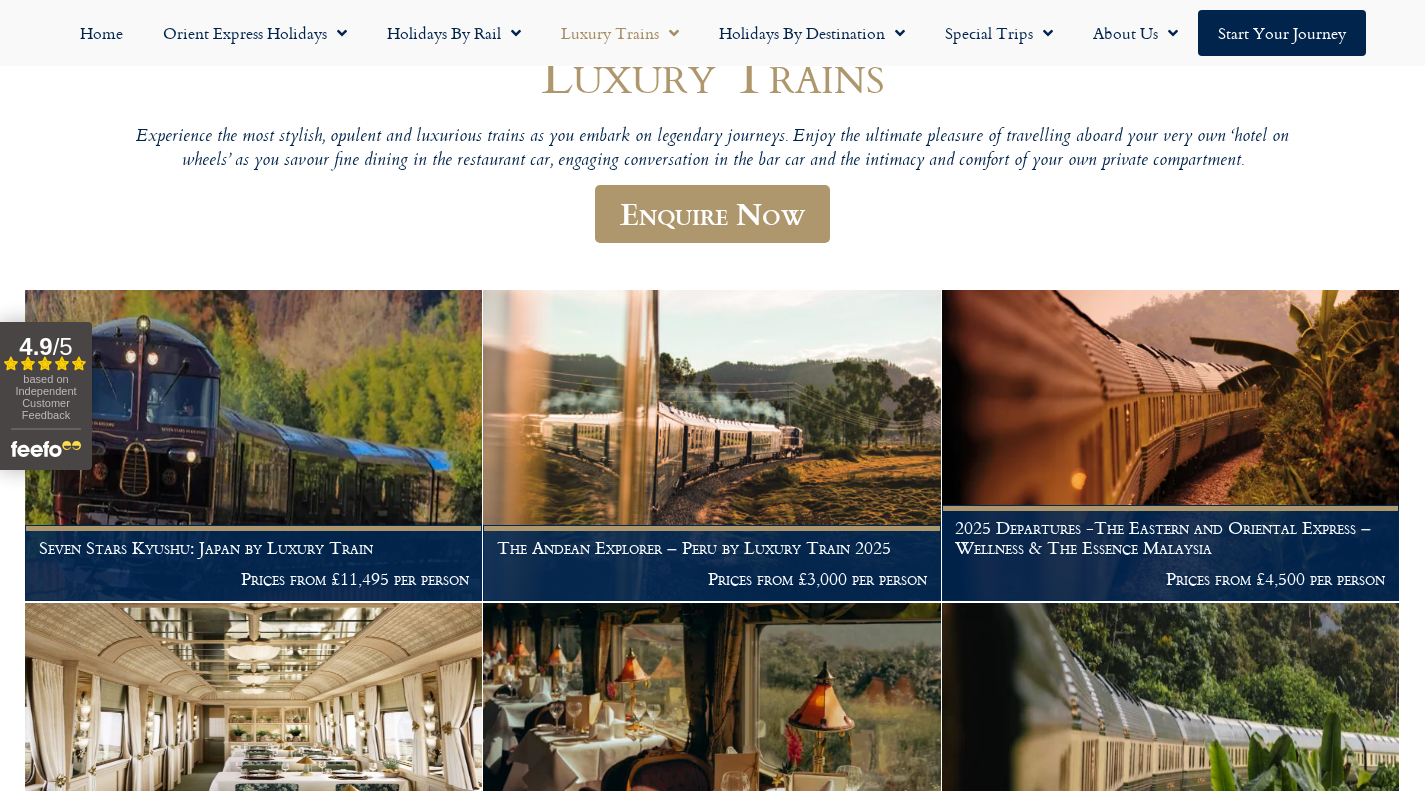 scroll, scrollTop: 225, scrollLeft: 0, axis: vertical 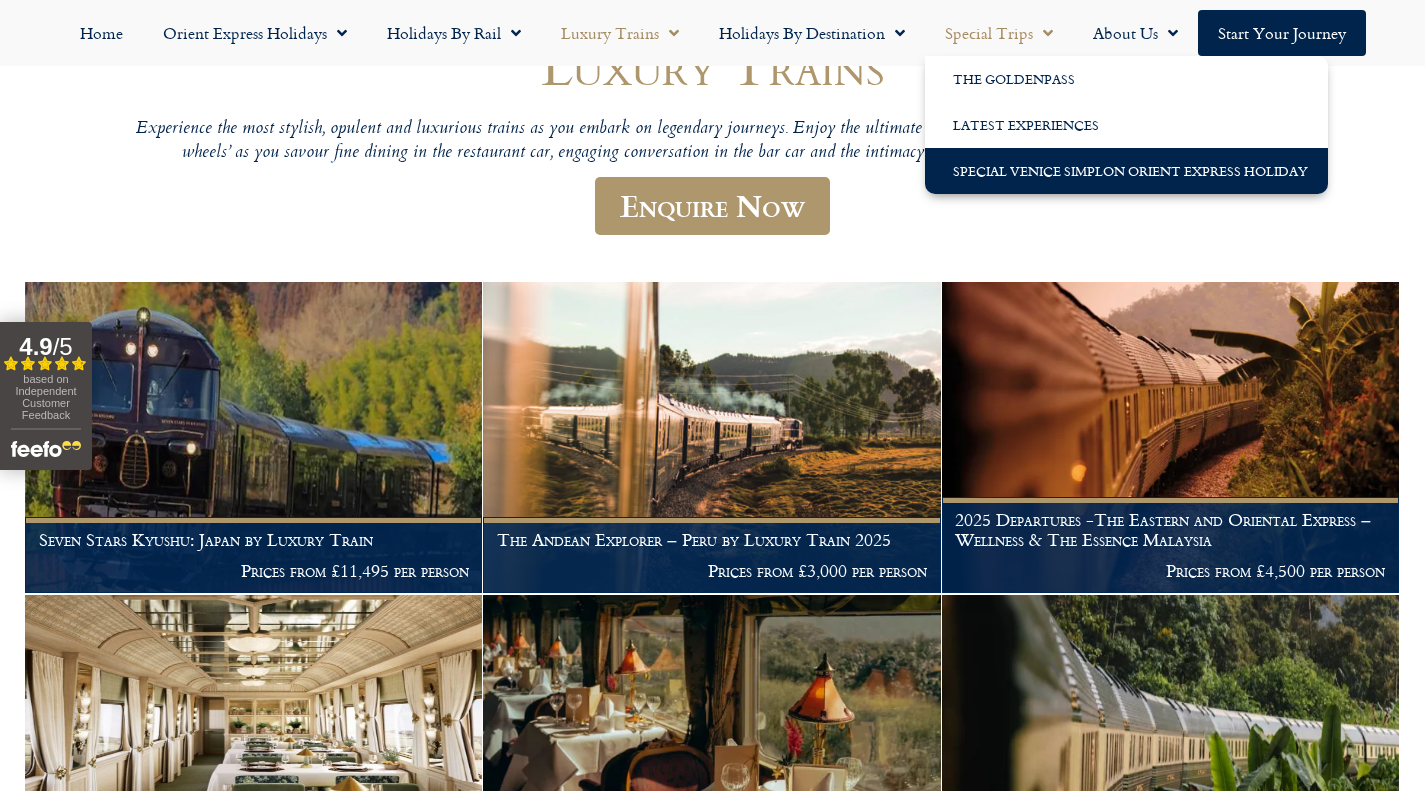 click on "Special Venice Simplon Orient Express Holiday" 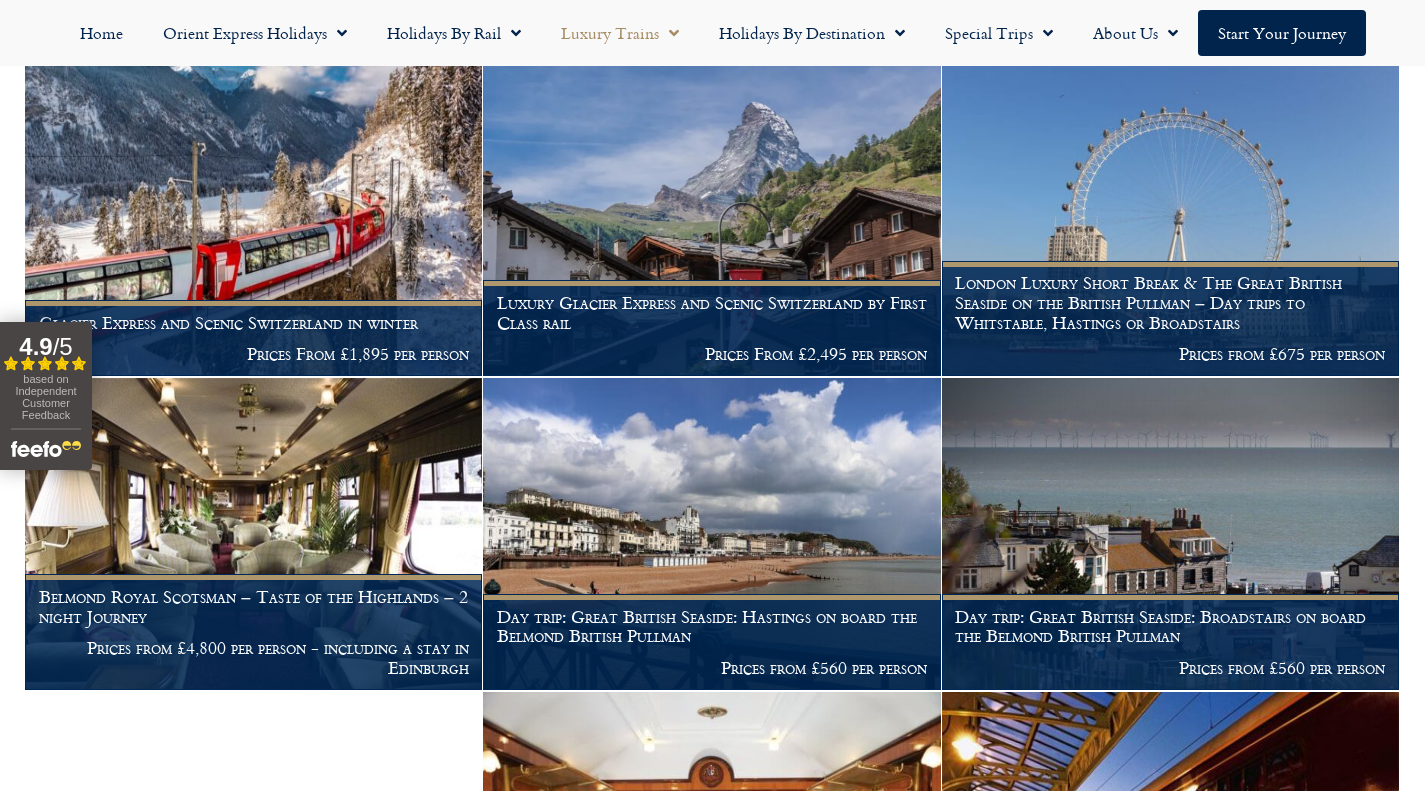 scroll, scrollTop: 1700, scrollLeft: 0, axis: vertical 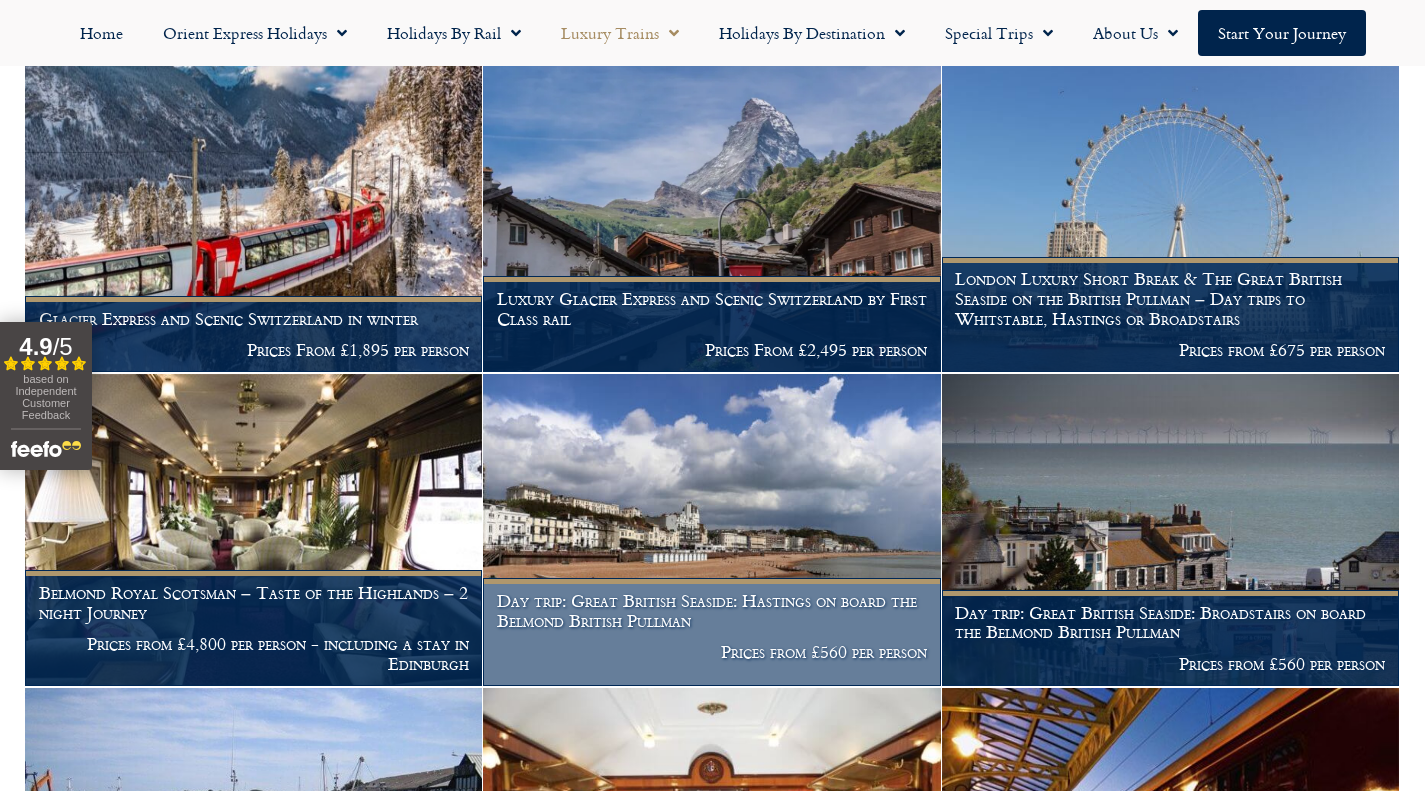 click at bounding box center [711, 530] 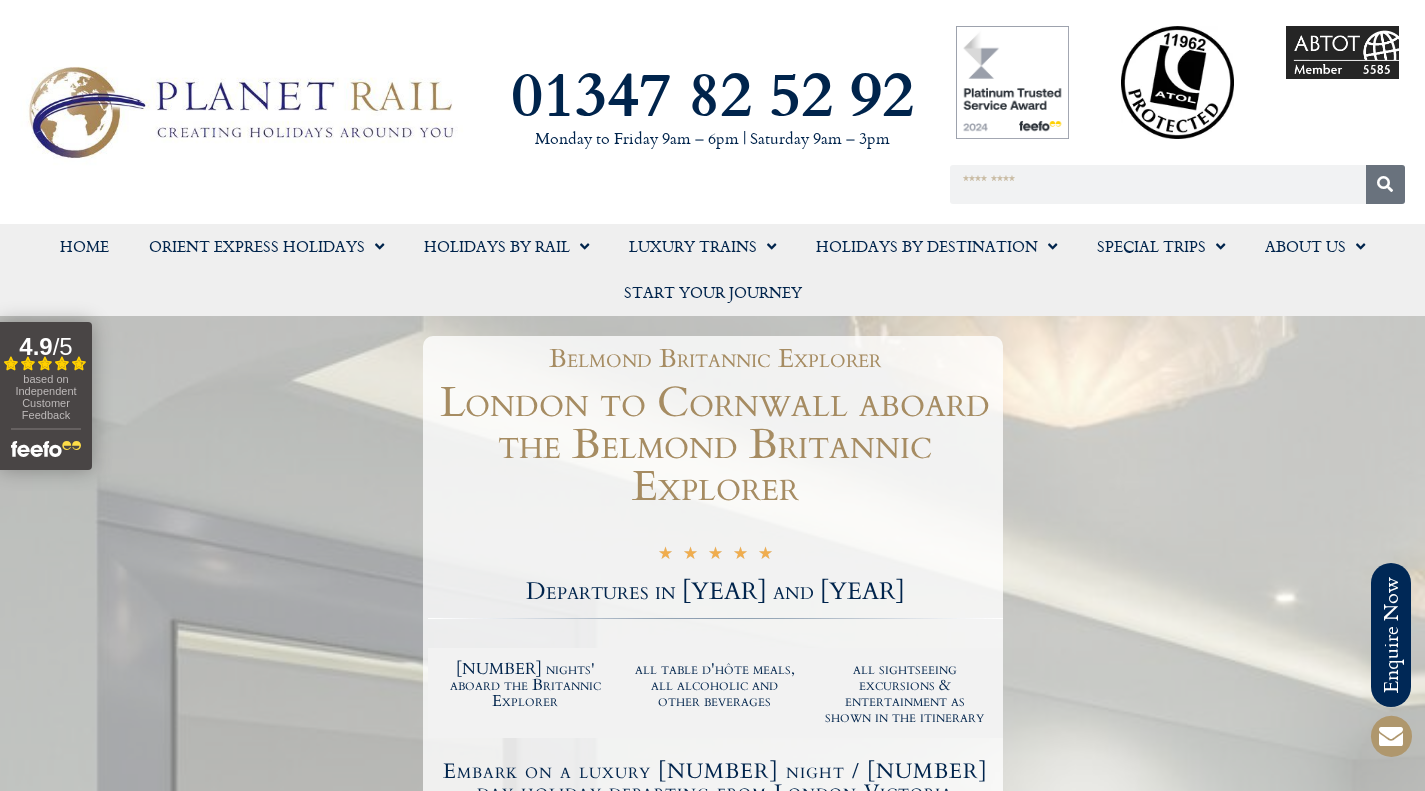scroll, scrollTop: 0, scrollLeft: 0, axis: both 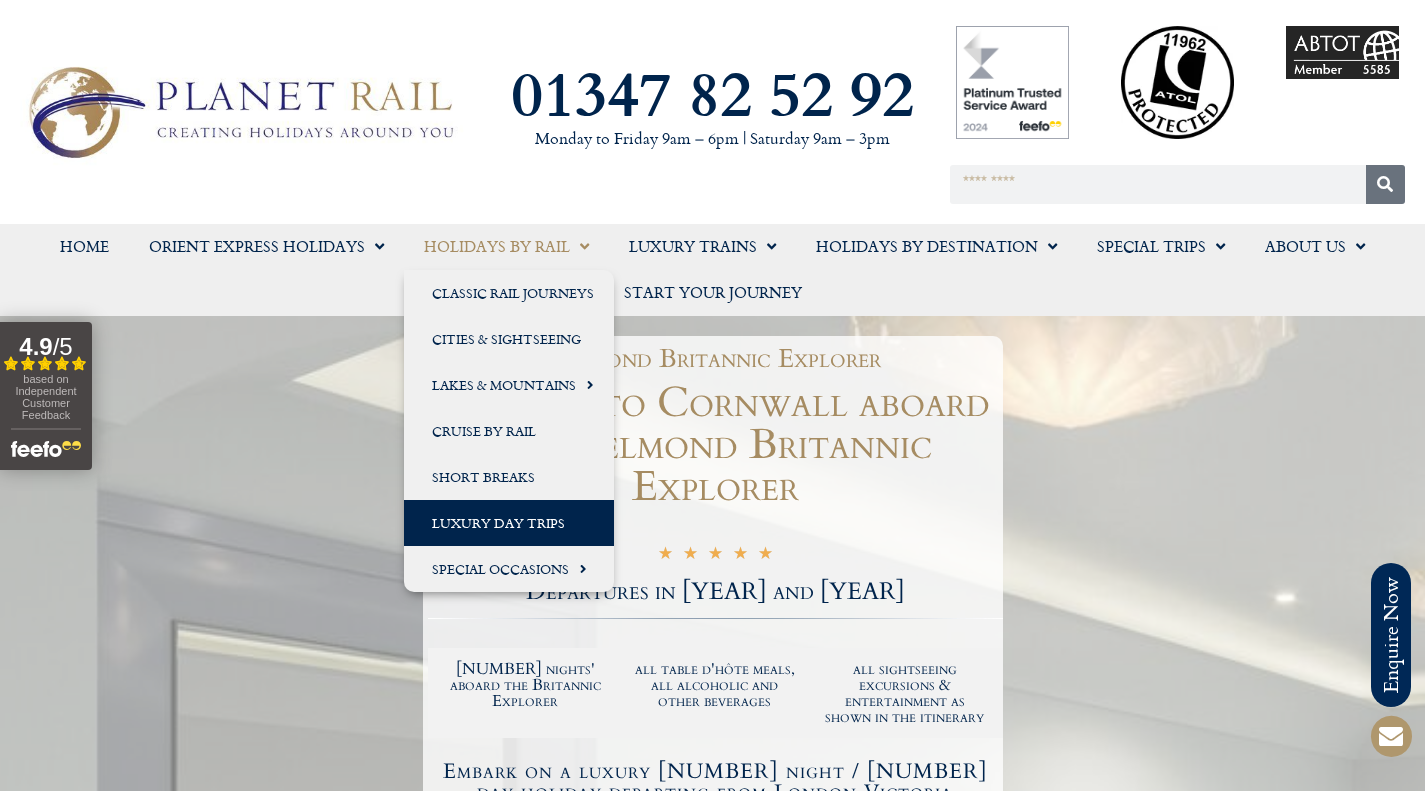 click on "Luxury Day Trips" 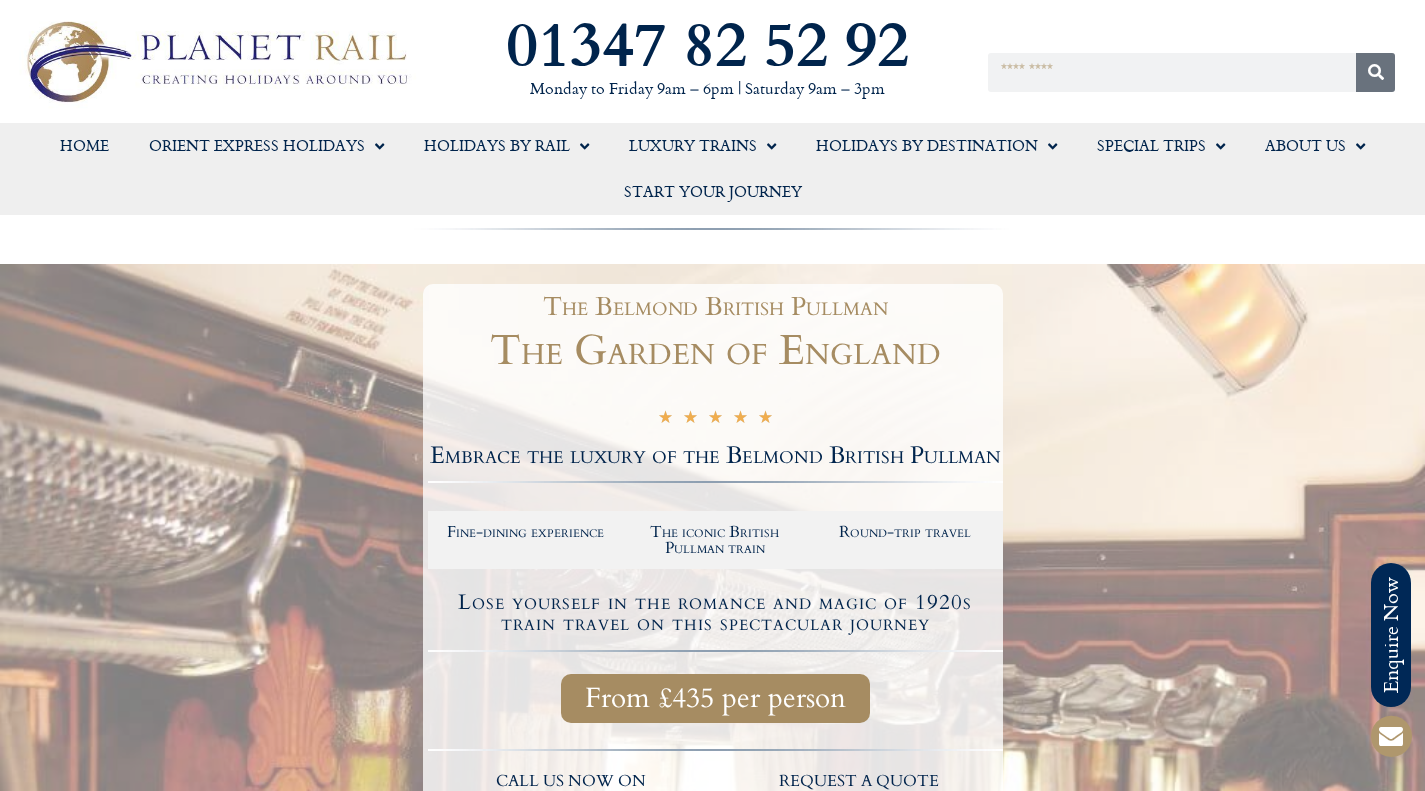 scroll, scrollTop: 0, scrollLeft: 0, axis: both 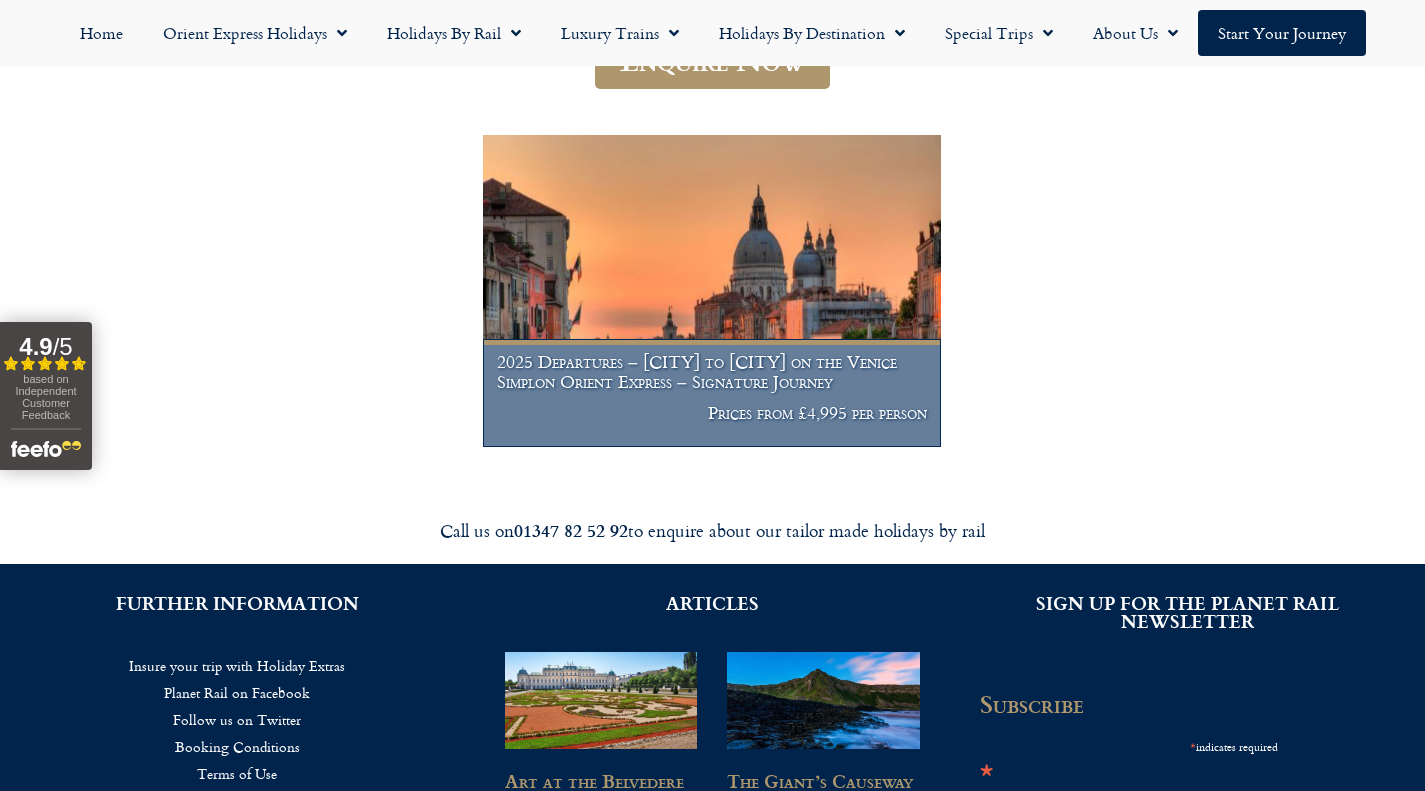 click on "2025 Departures – London to Venice on the Venice Simplon Orient Express – Signature Journey" at bounding box center [712, 371] 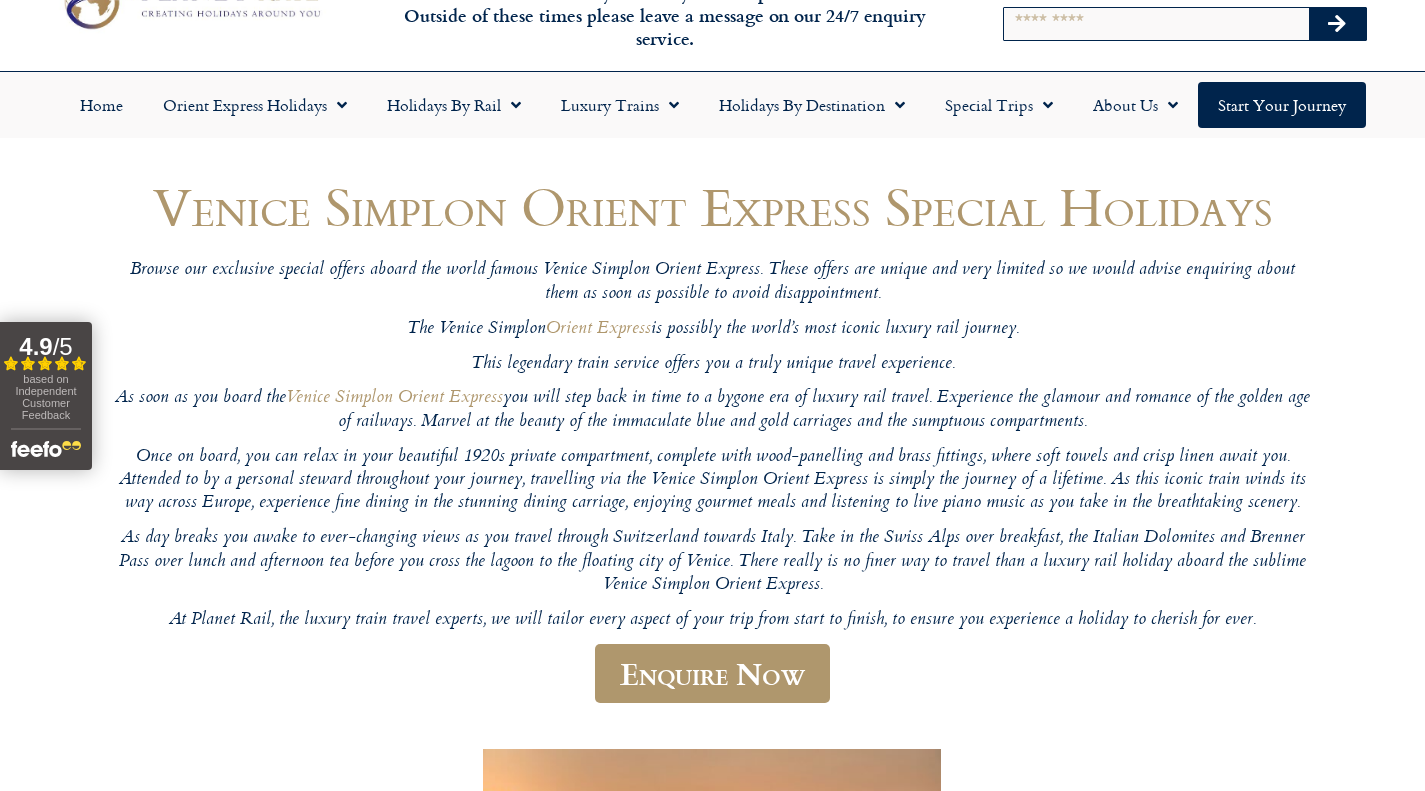 scroll, scrollTop: 0, scrollLeft: 0, axis: both 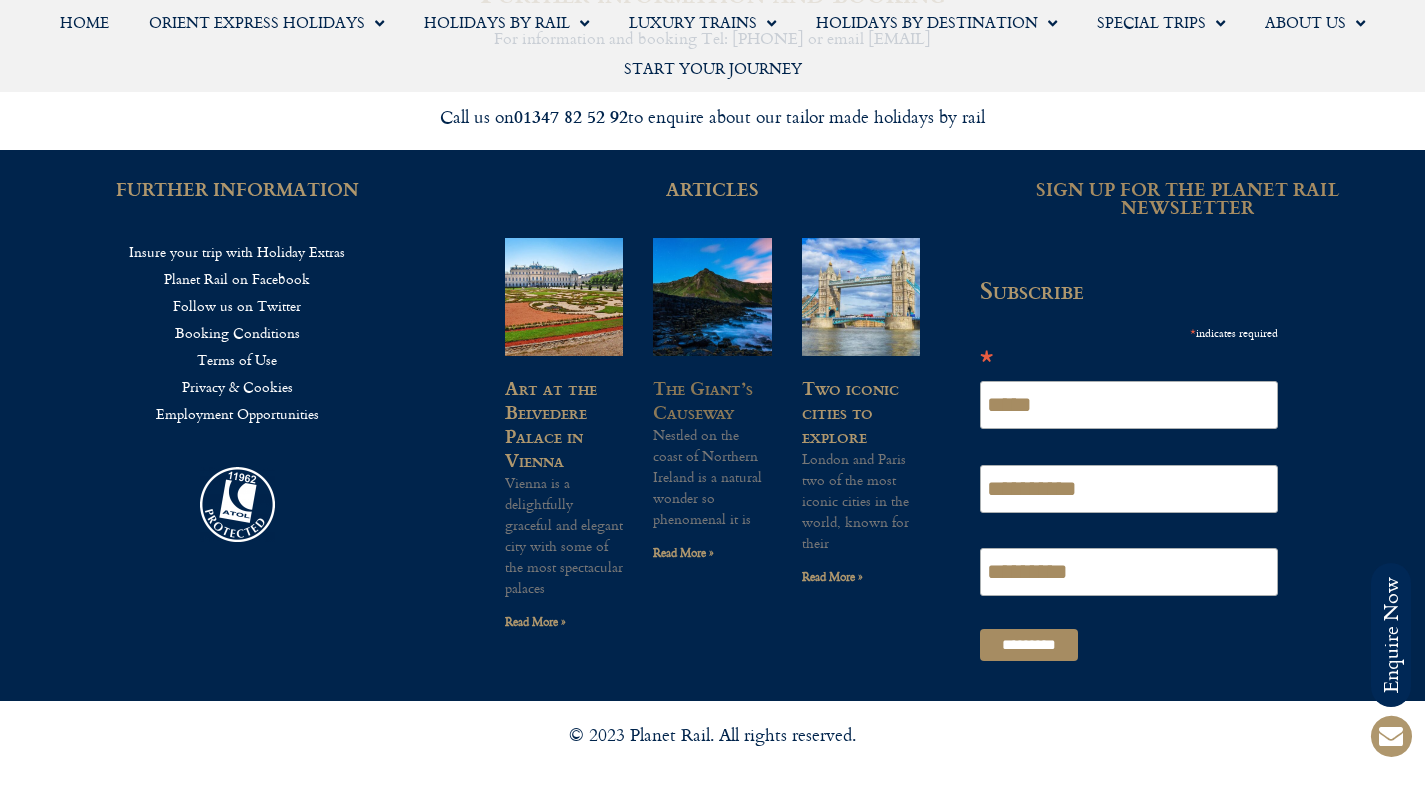click on "The Giant’s Causeway" at bounding box center [703, 399] 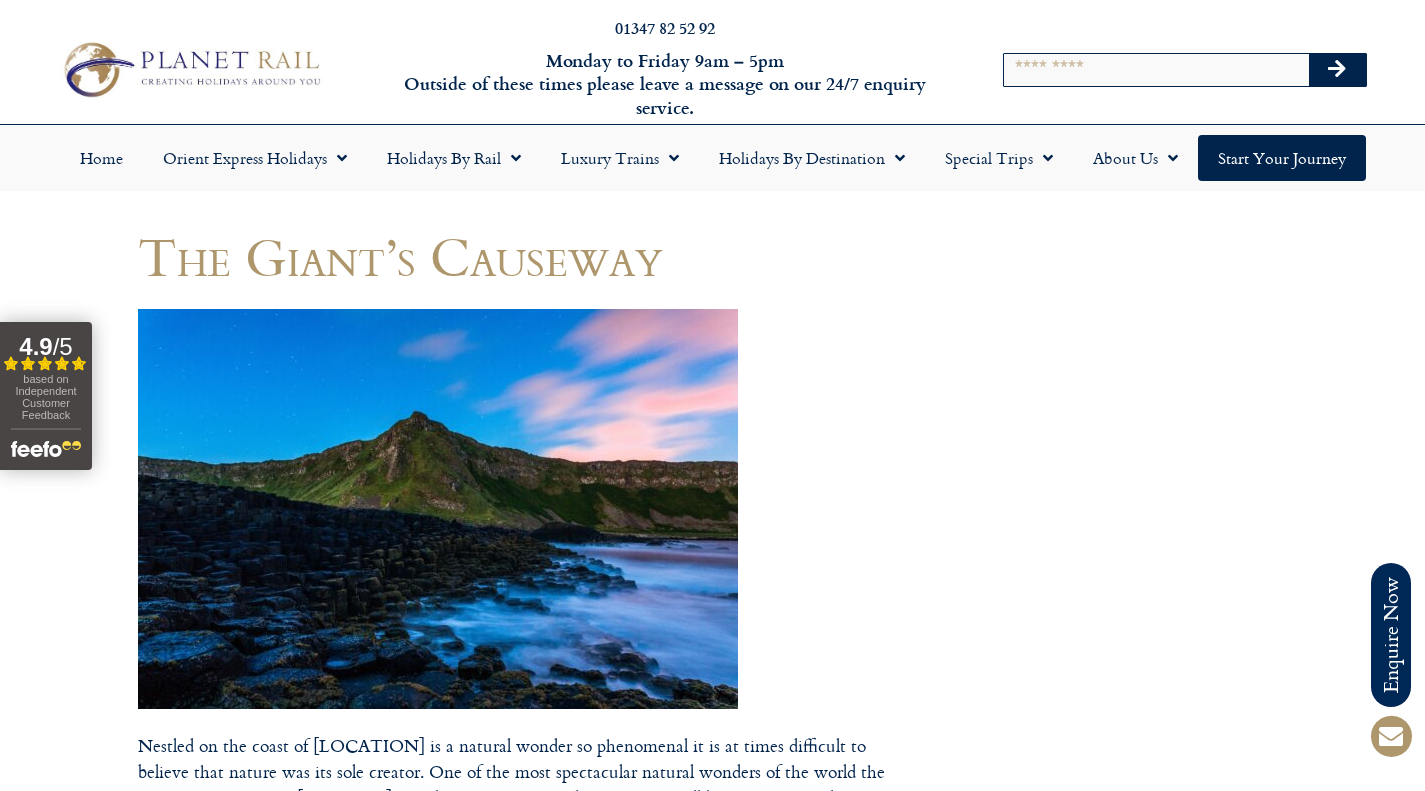 scroll, scrollTop: 0, scrollLeft: 0, axis: both 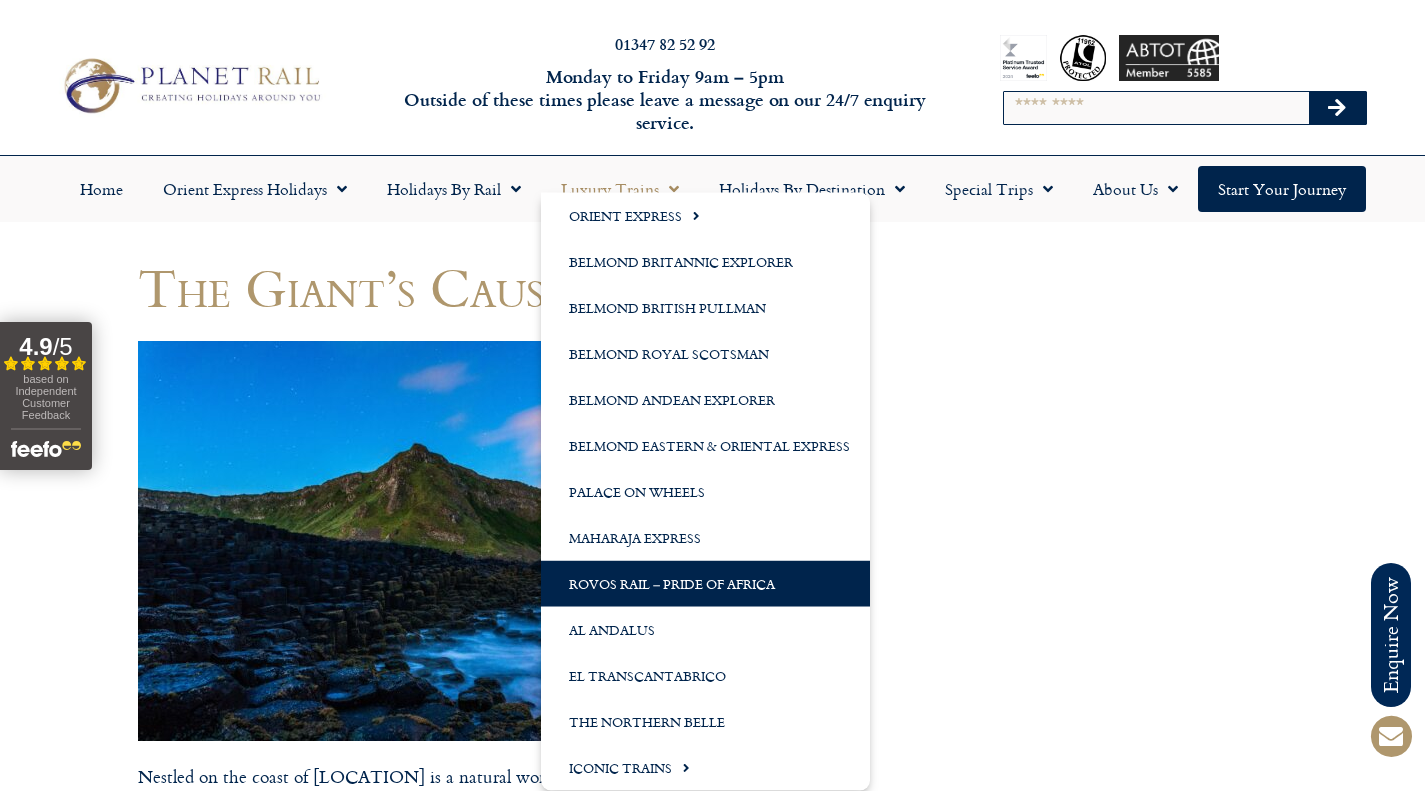 click on "Rovos Rail – Pride of Africa" 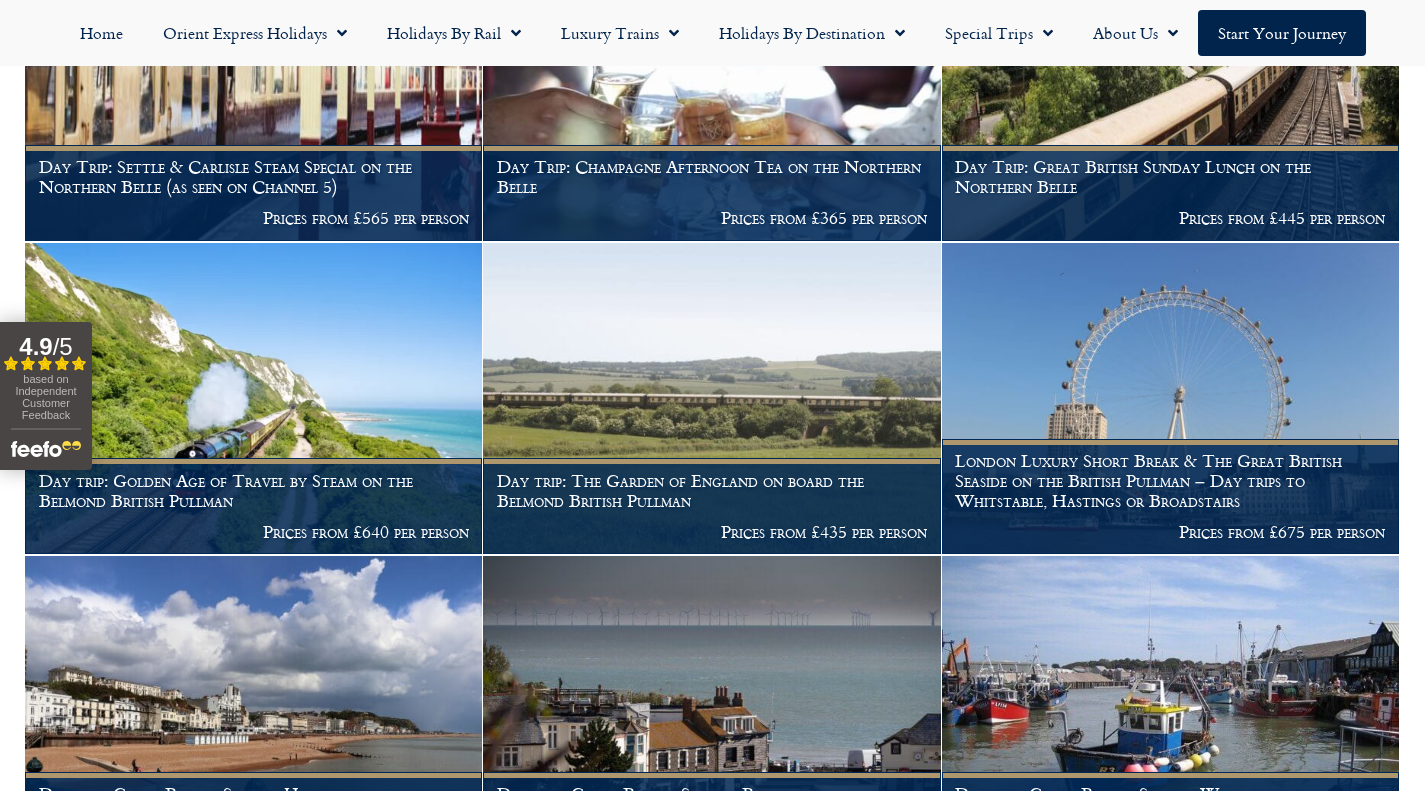 scroll, scrollTop: 605, scrollLeft: 0, axis: vertical 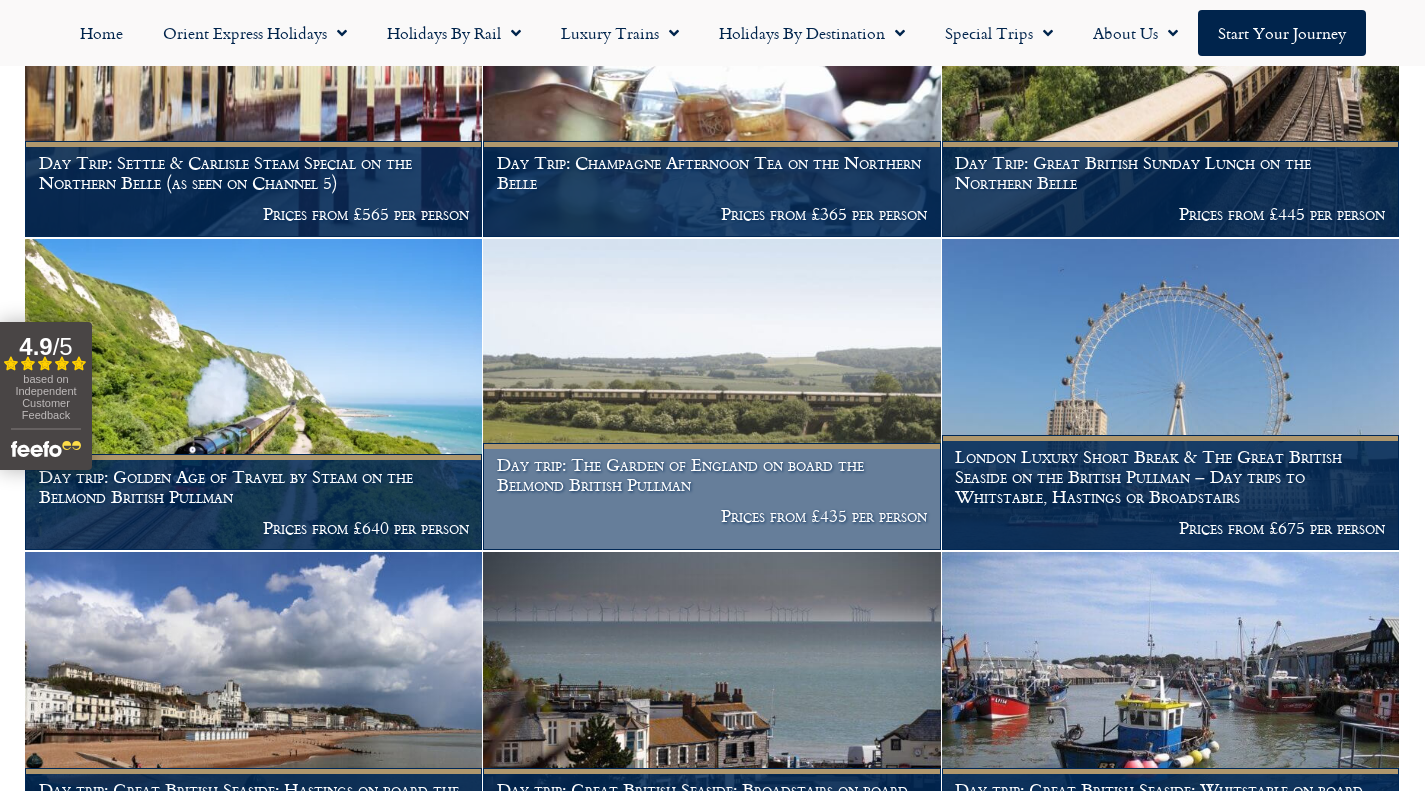 click on "Prices from £435 per person" at bounding box center [712, 516] 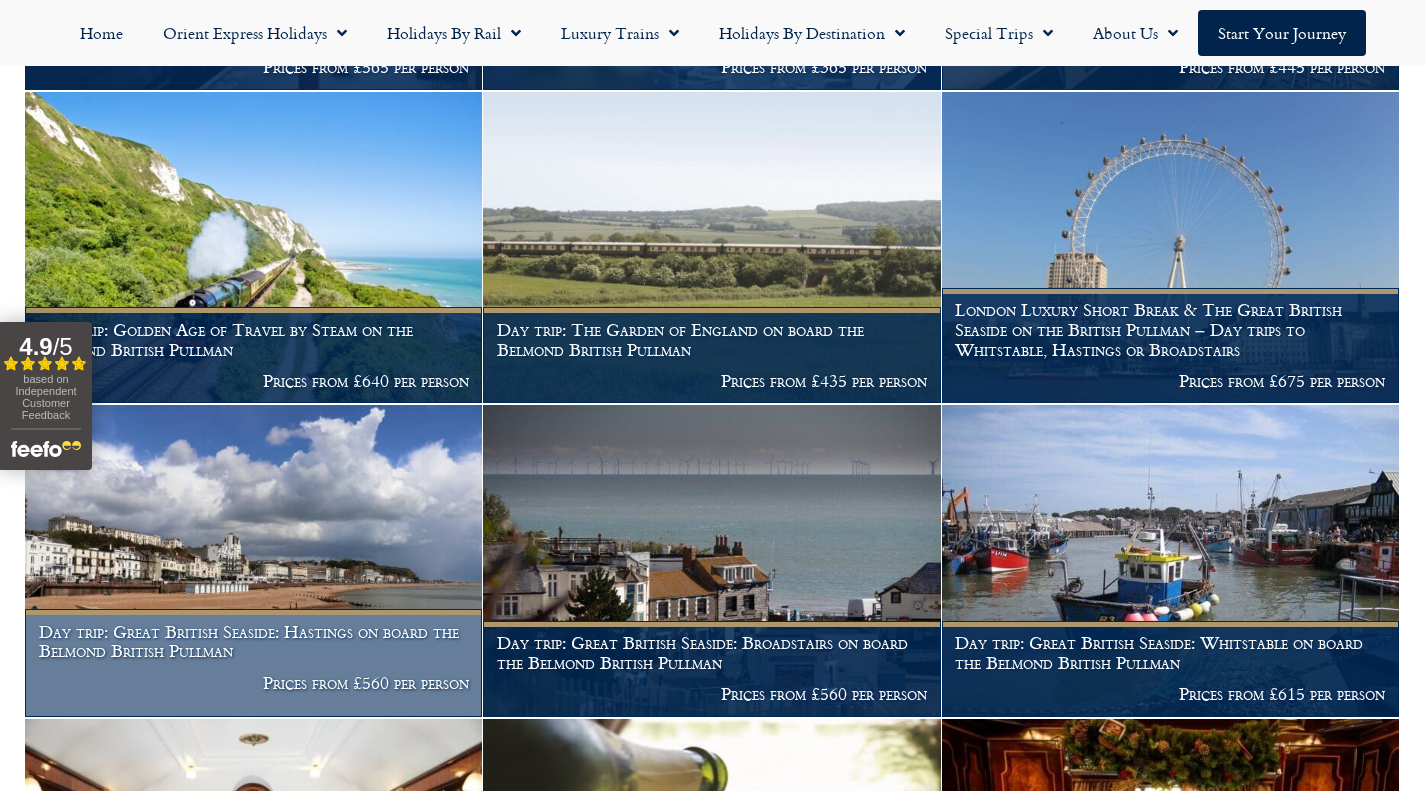 scroll, scrollTop: 746, scrollLeft: 0, axis: vertical 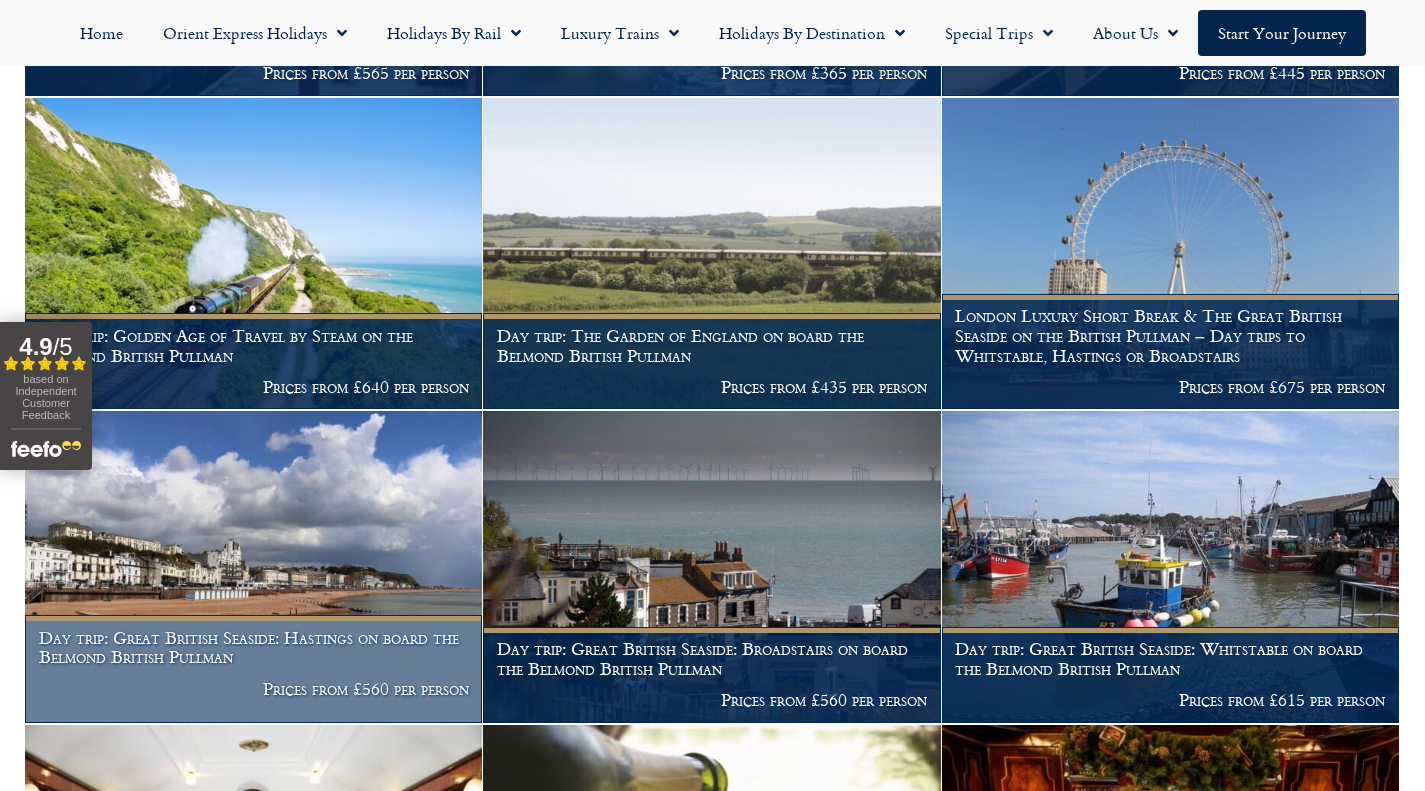 click on "Day trip: Great British Seaside: Hastings on board the Belmond British Pullman" at bounding box center (254, 647) 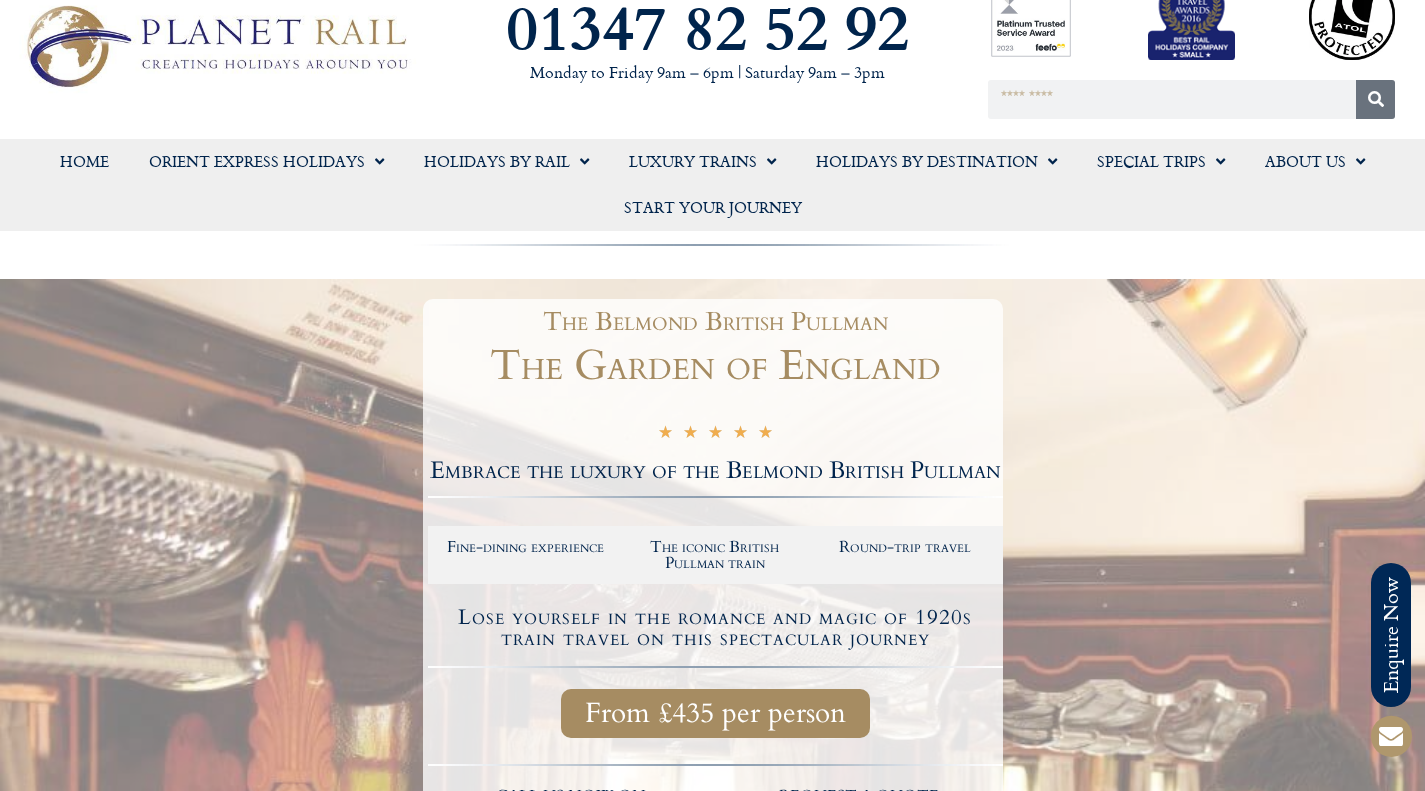 scroll, scrollTop: 175, scrollLeft: 0, axis: vertical 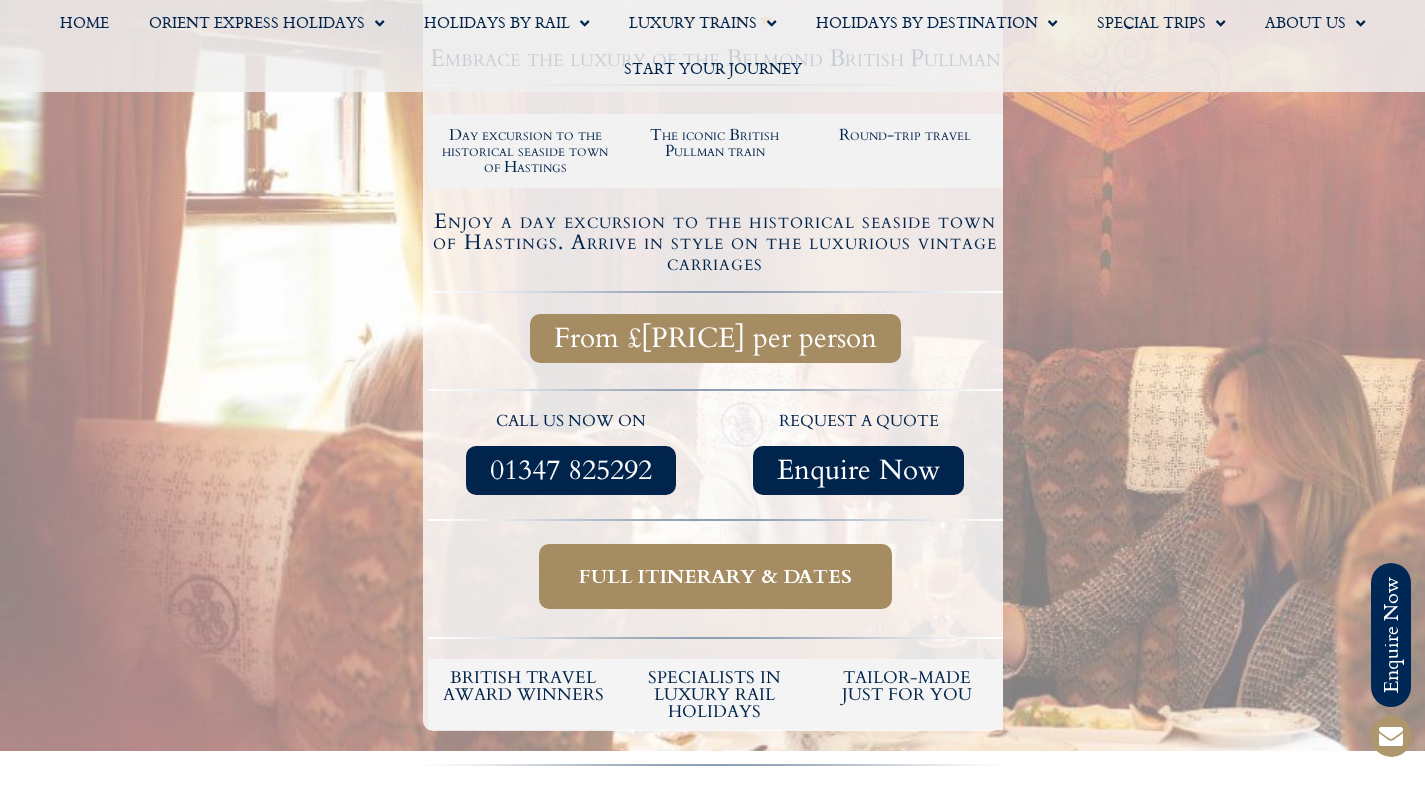click on "Full itinerary & dates" at bounding box center (715, 576) 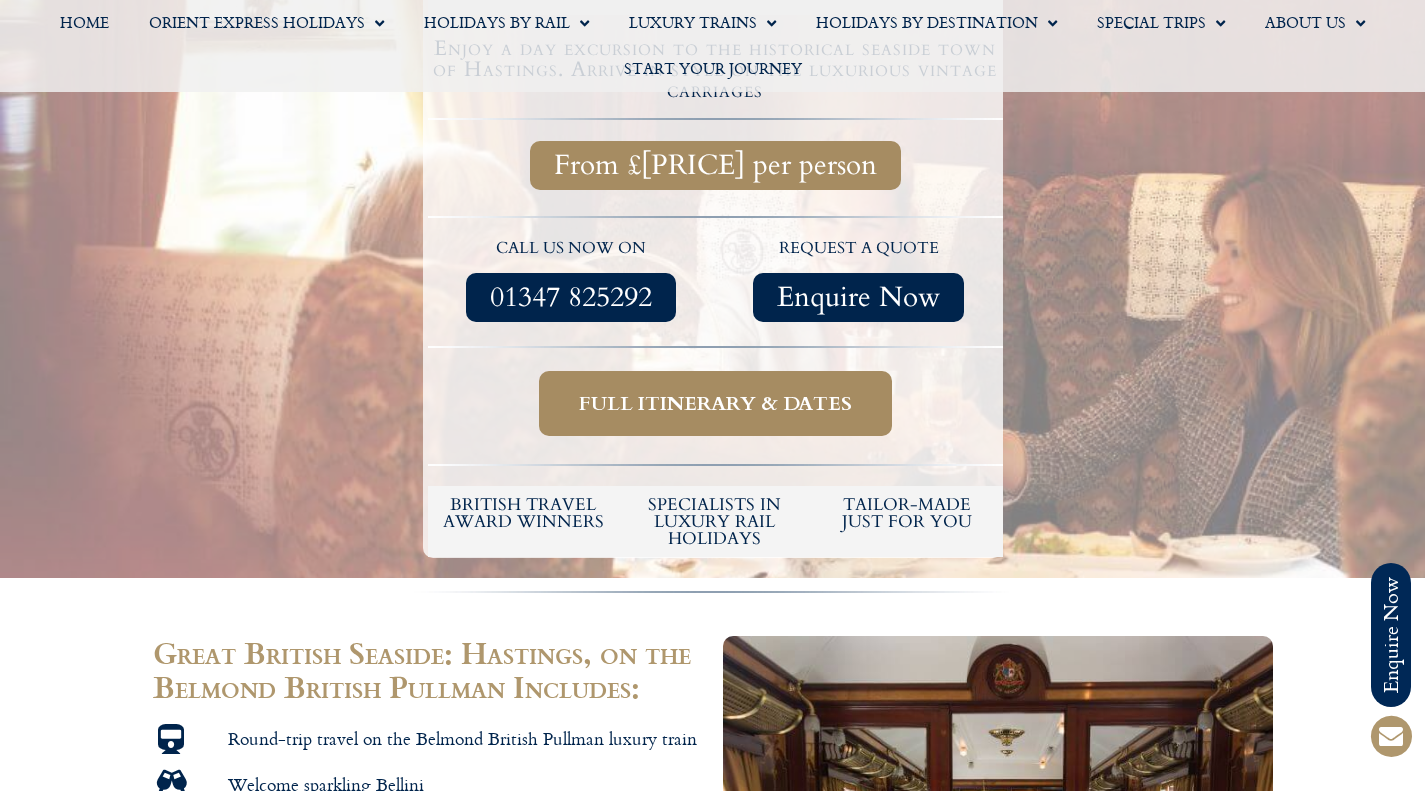 scroll, scrollTop: 691, scrollLeft: 0, axis: vertical 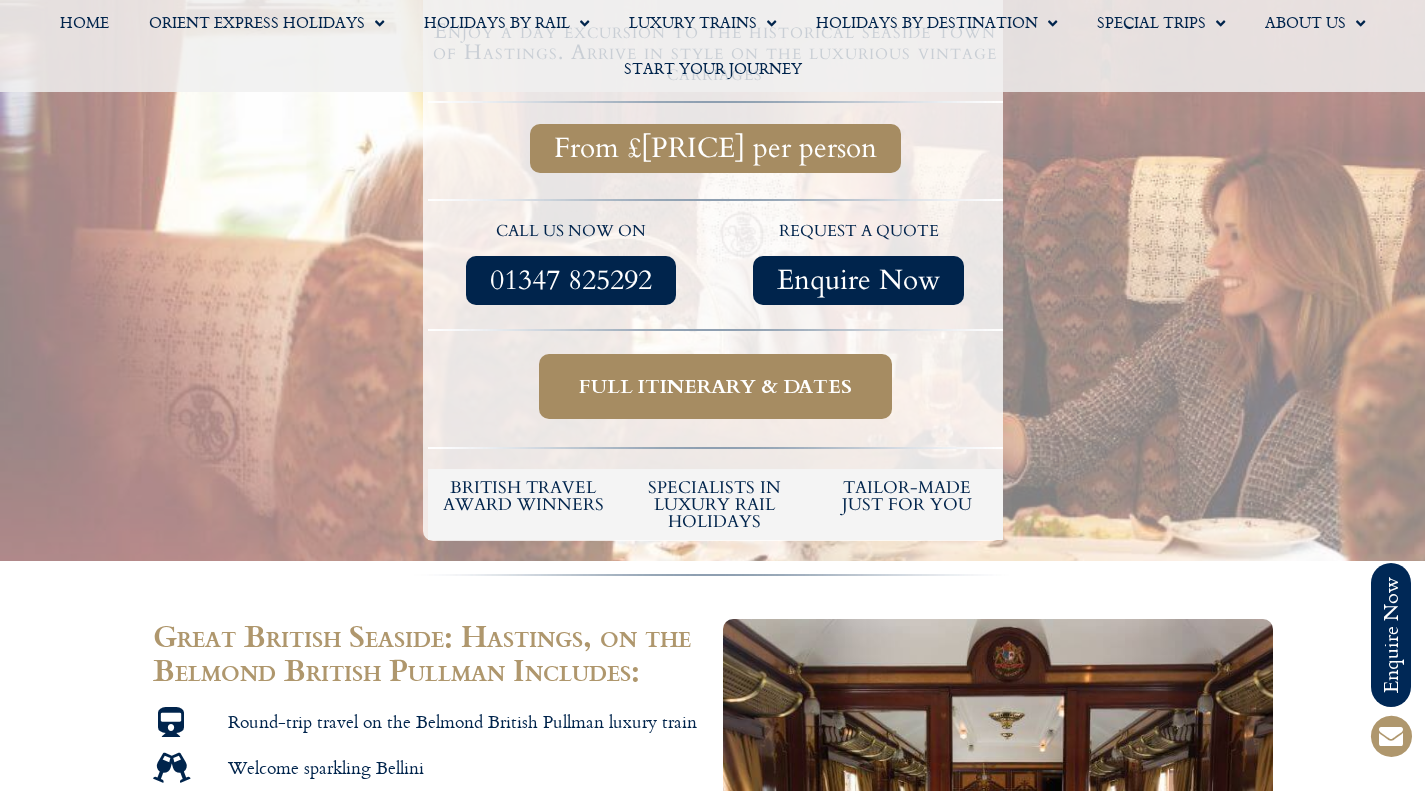 click on "Full itinerary & dates" at bounding box center (715, 386) 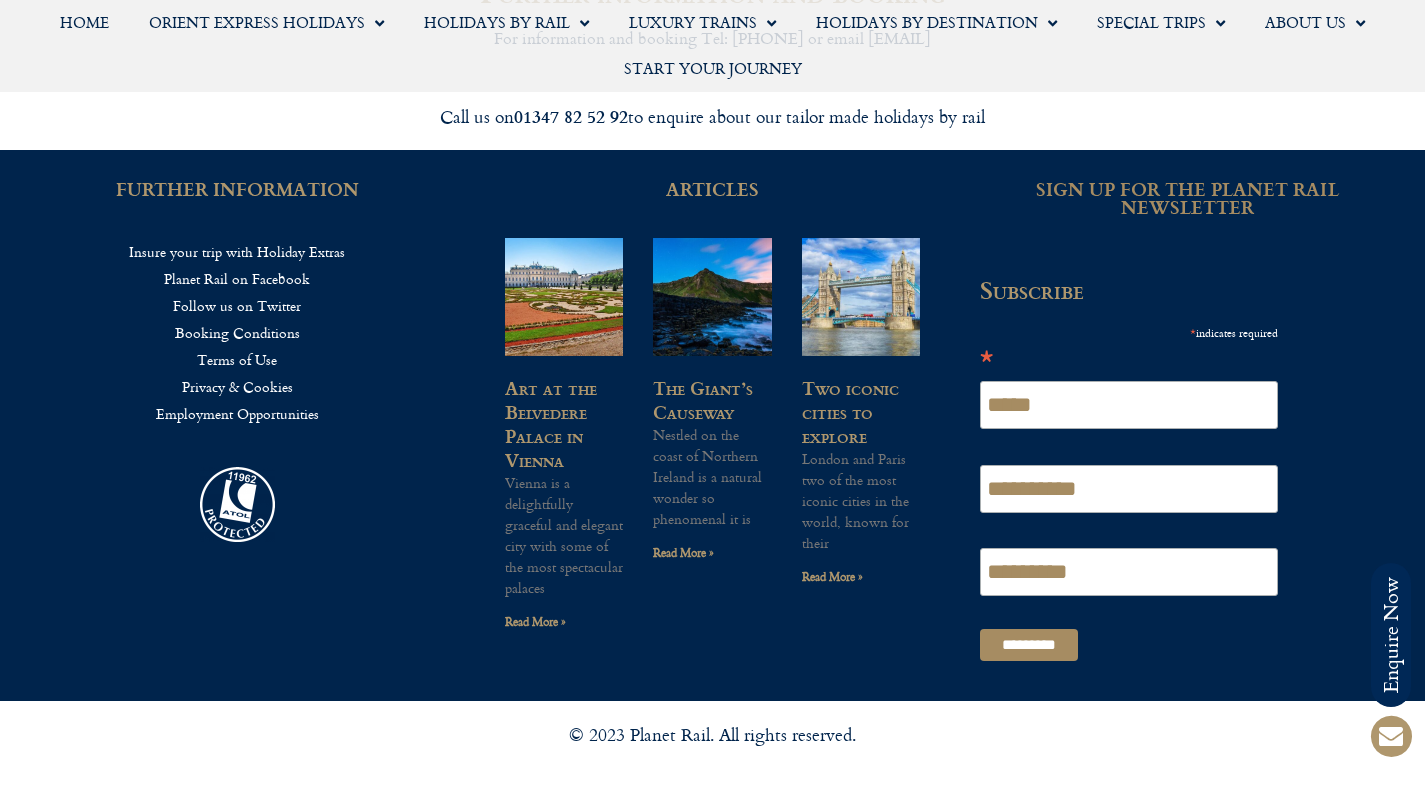 scroll, scrollTop: 3041, scrollLeft: 0, axis: vertical 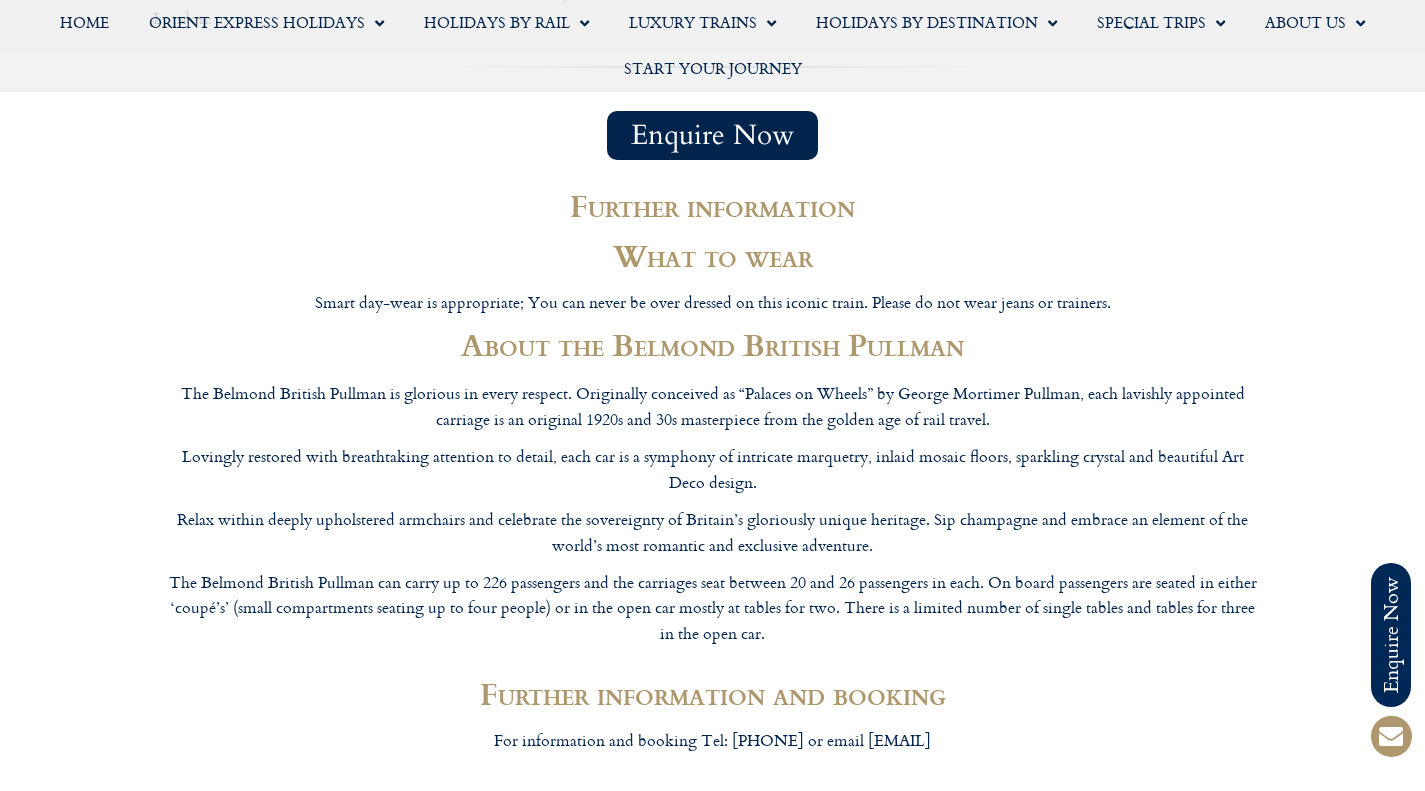 click on "Enquire Now" at bounding box center [712, 135] 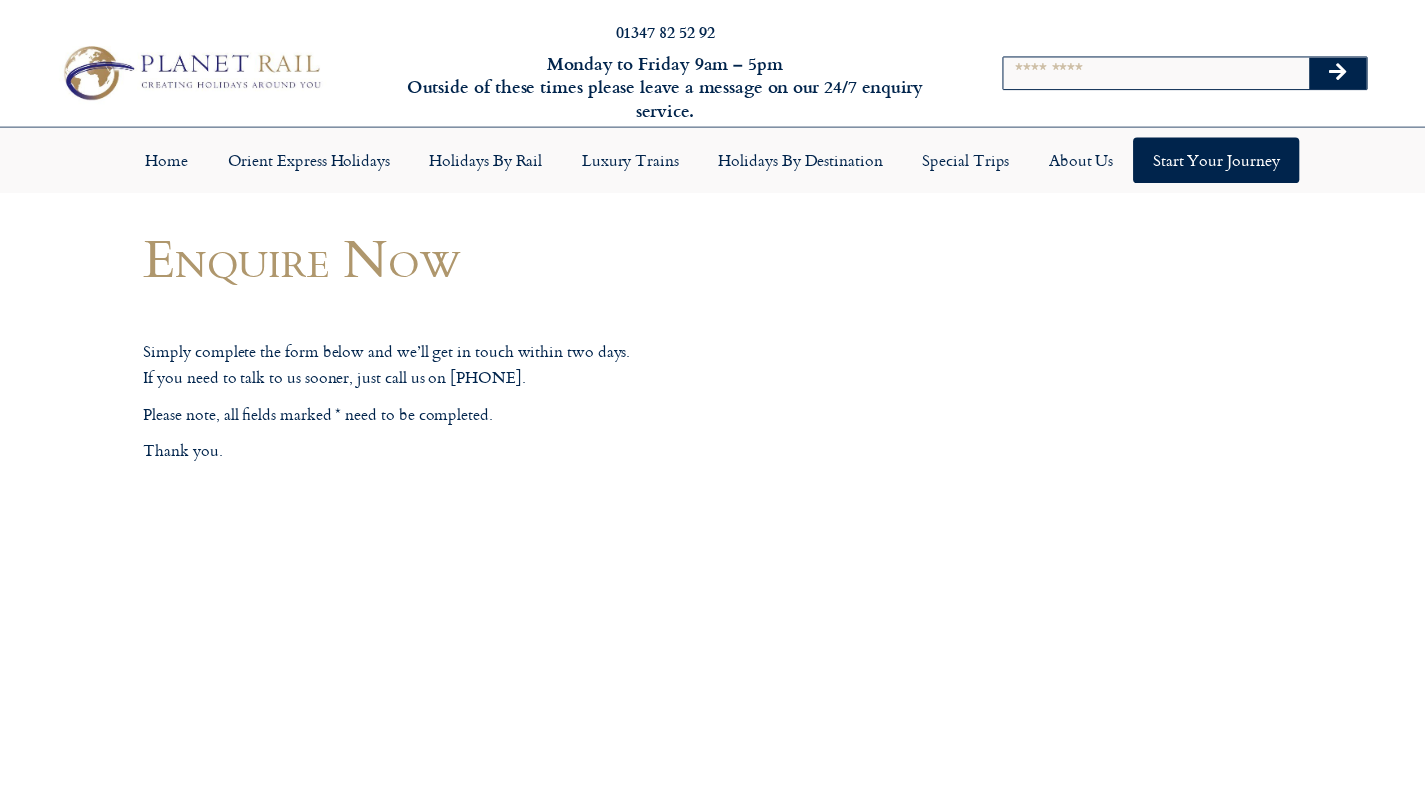 scroll, scrollTop: 0, scrollLeft: 0, axis: both 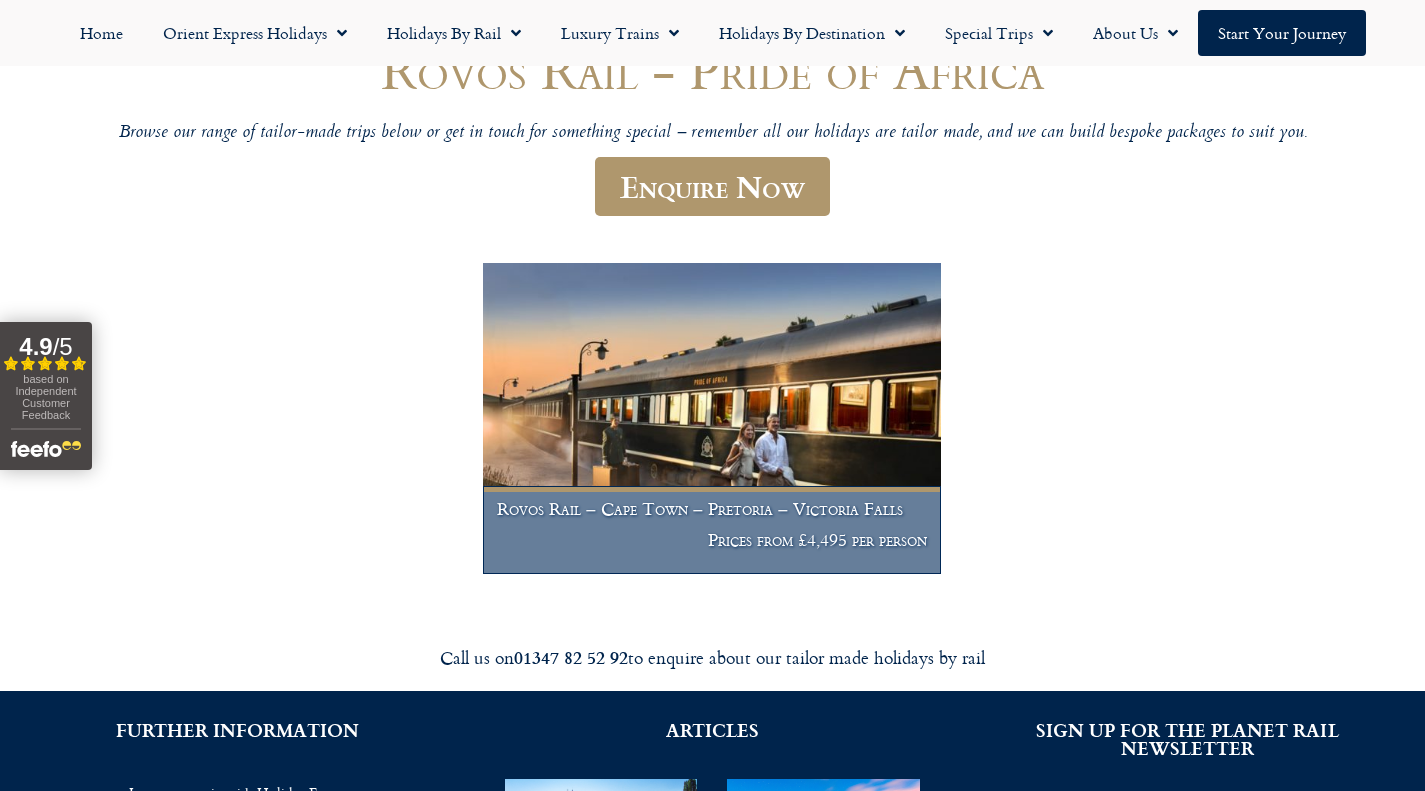 click on "Prices from £4,495 per person" at bounding box center (712, 540) 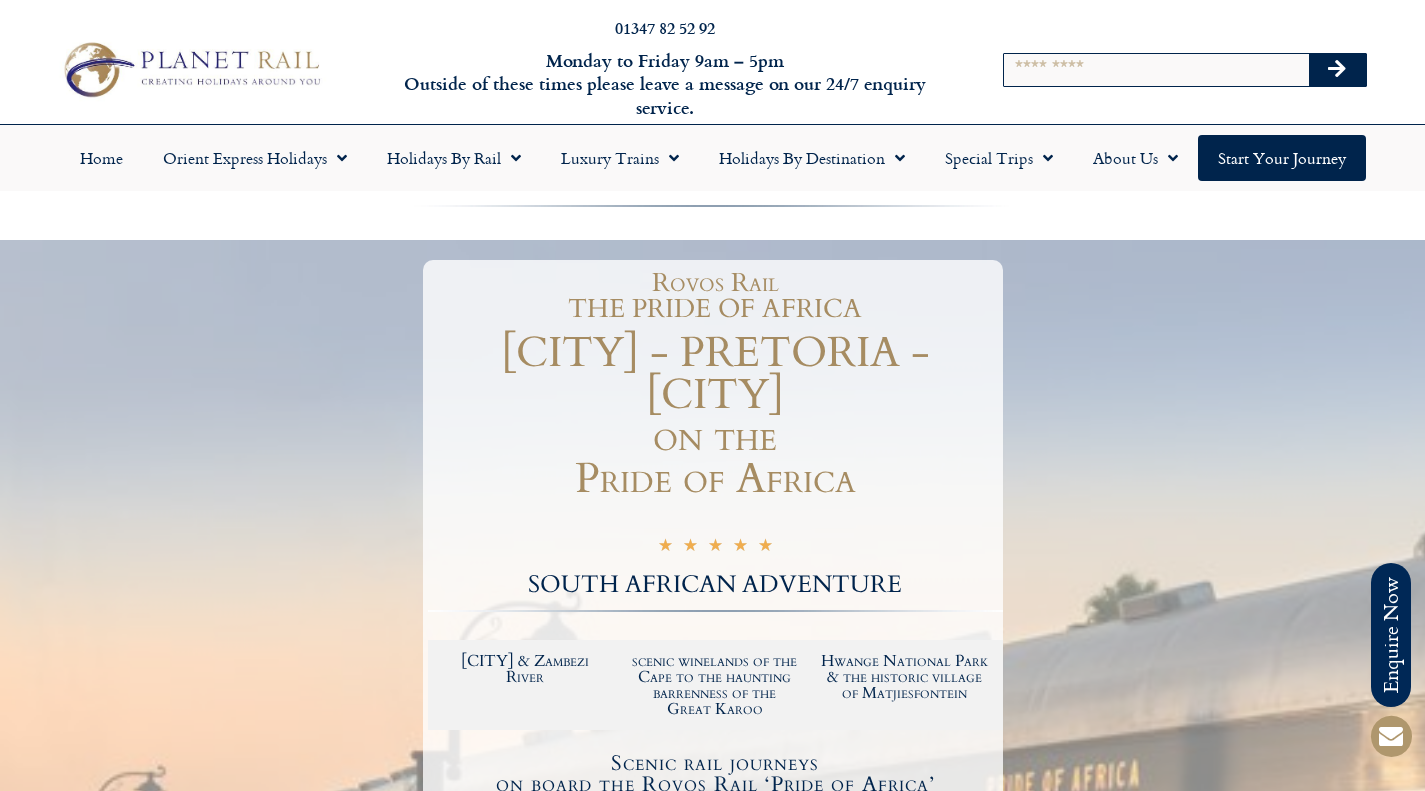 scroll, scrollTop: 0, scrollLeft: 0, axis: both 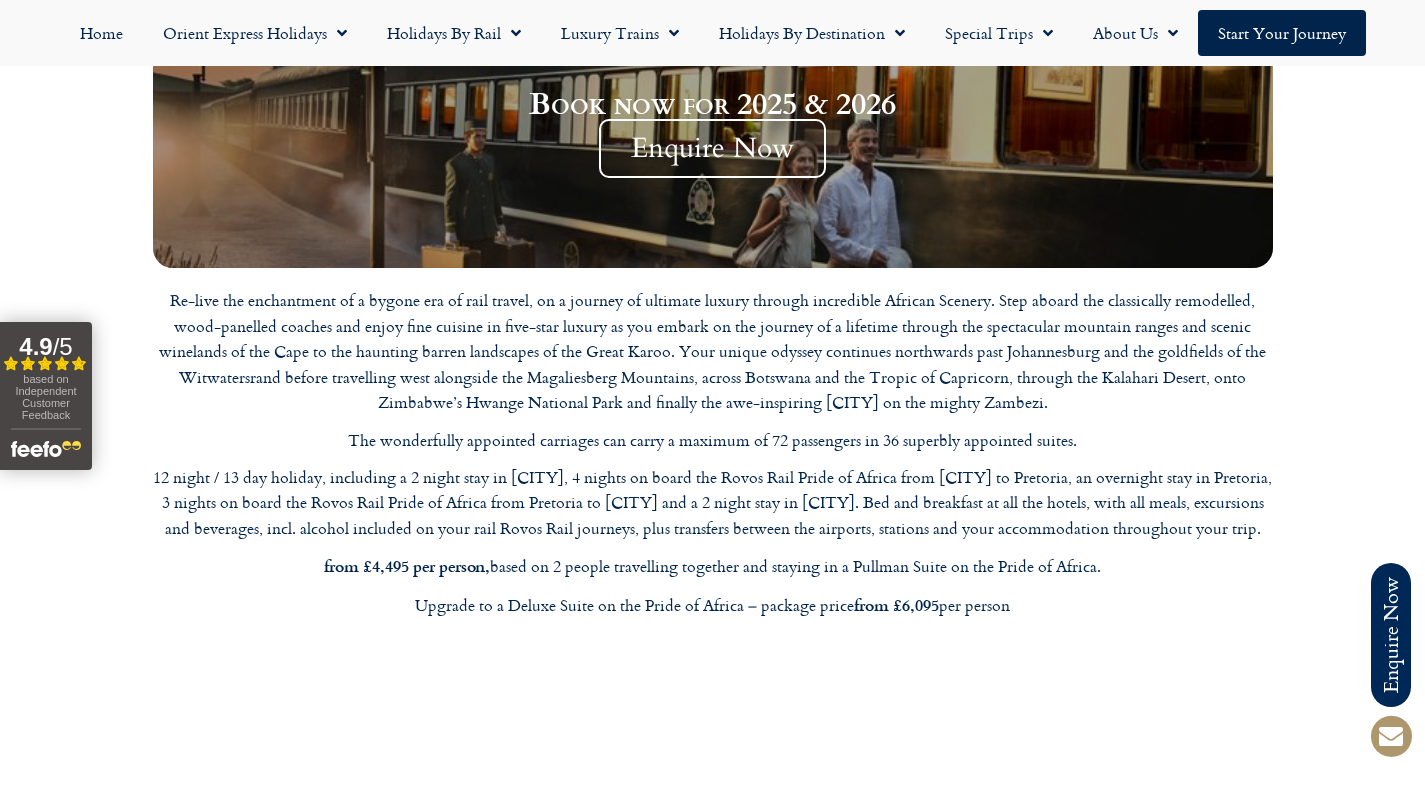 click at bounding box center [713, 675] 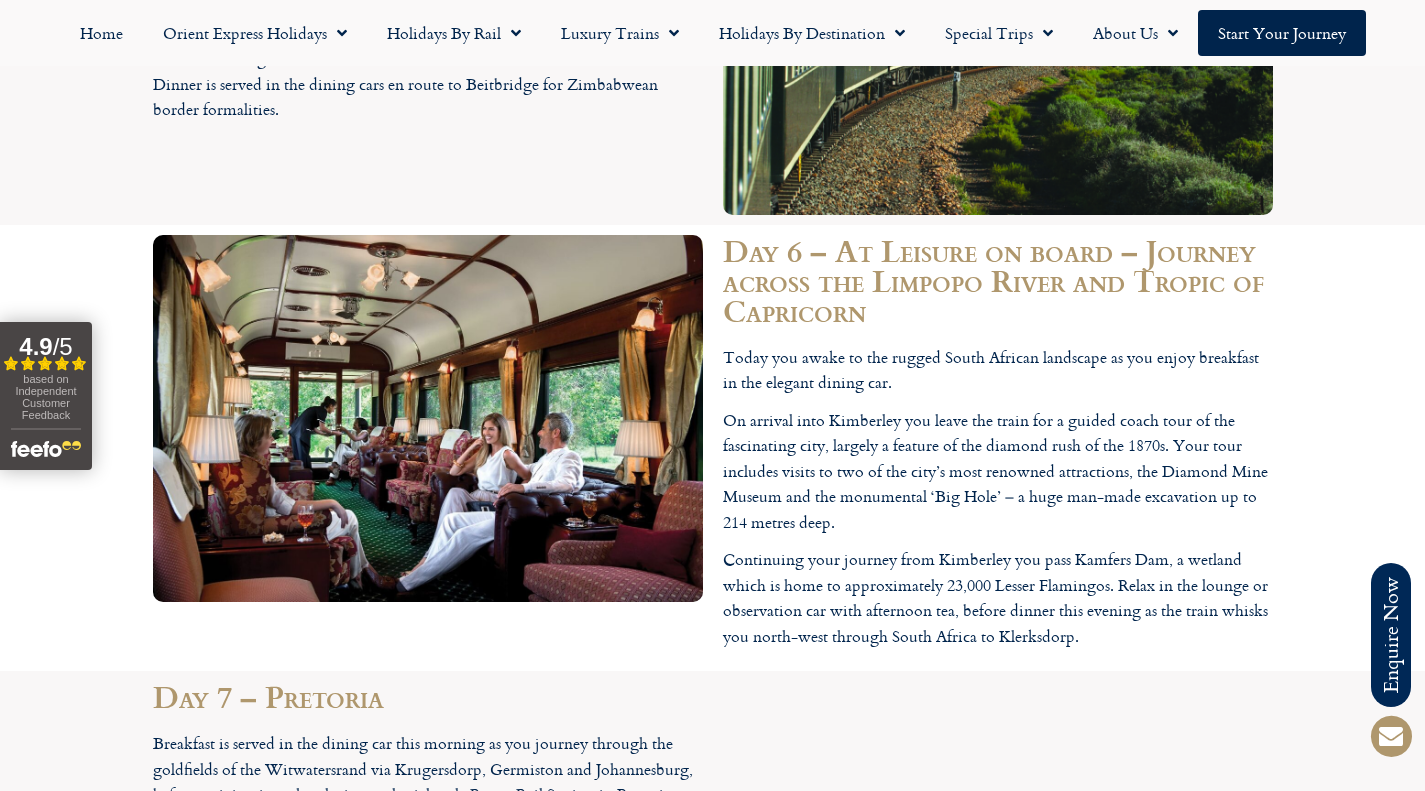 scroll, scrollTop: 4758, scrollLeft: 0, axis: vertical 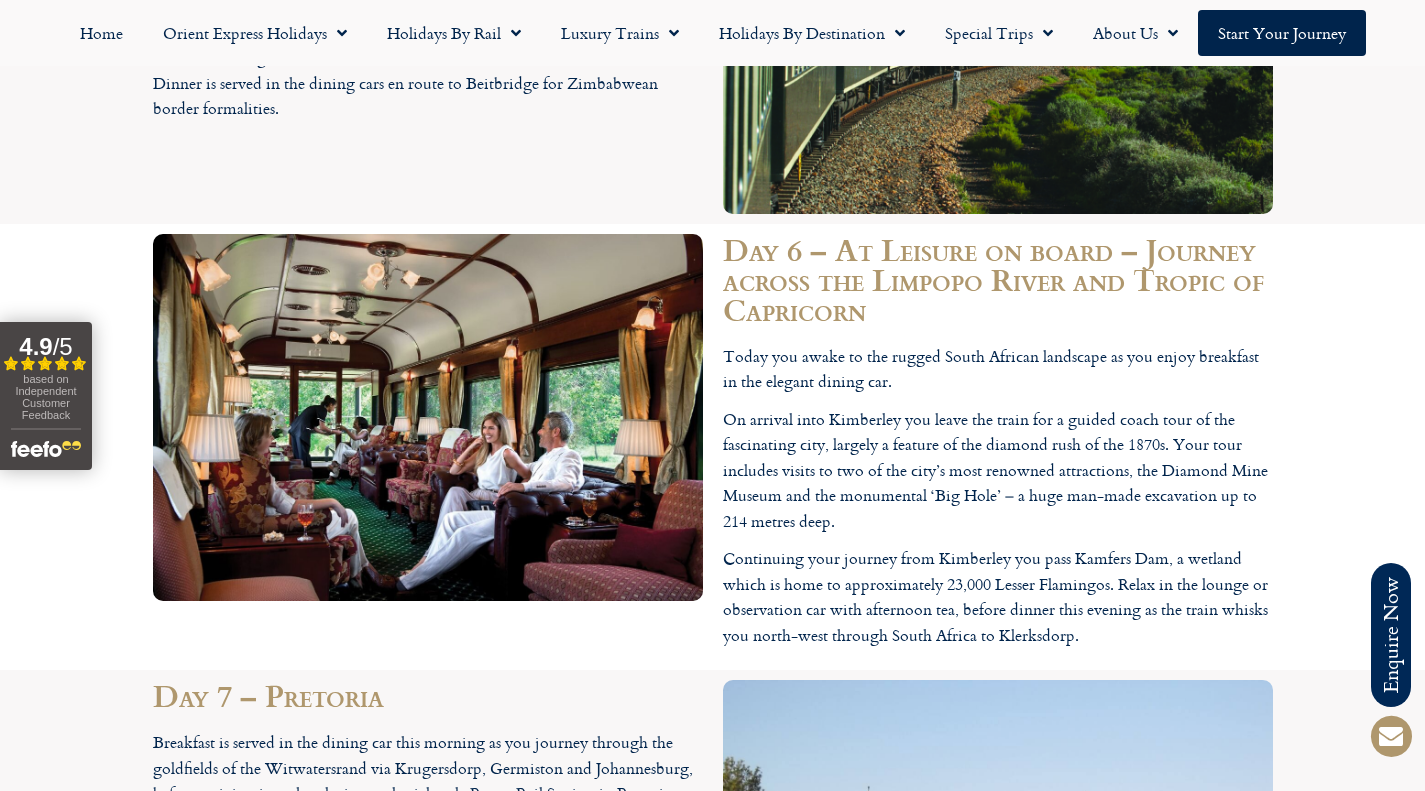 click on "Day 7 – Pretoria" at bounding box center [428, 695] 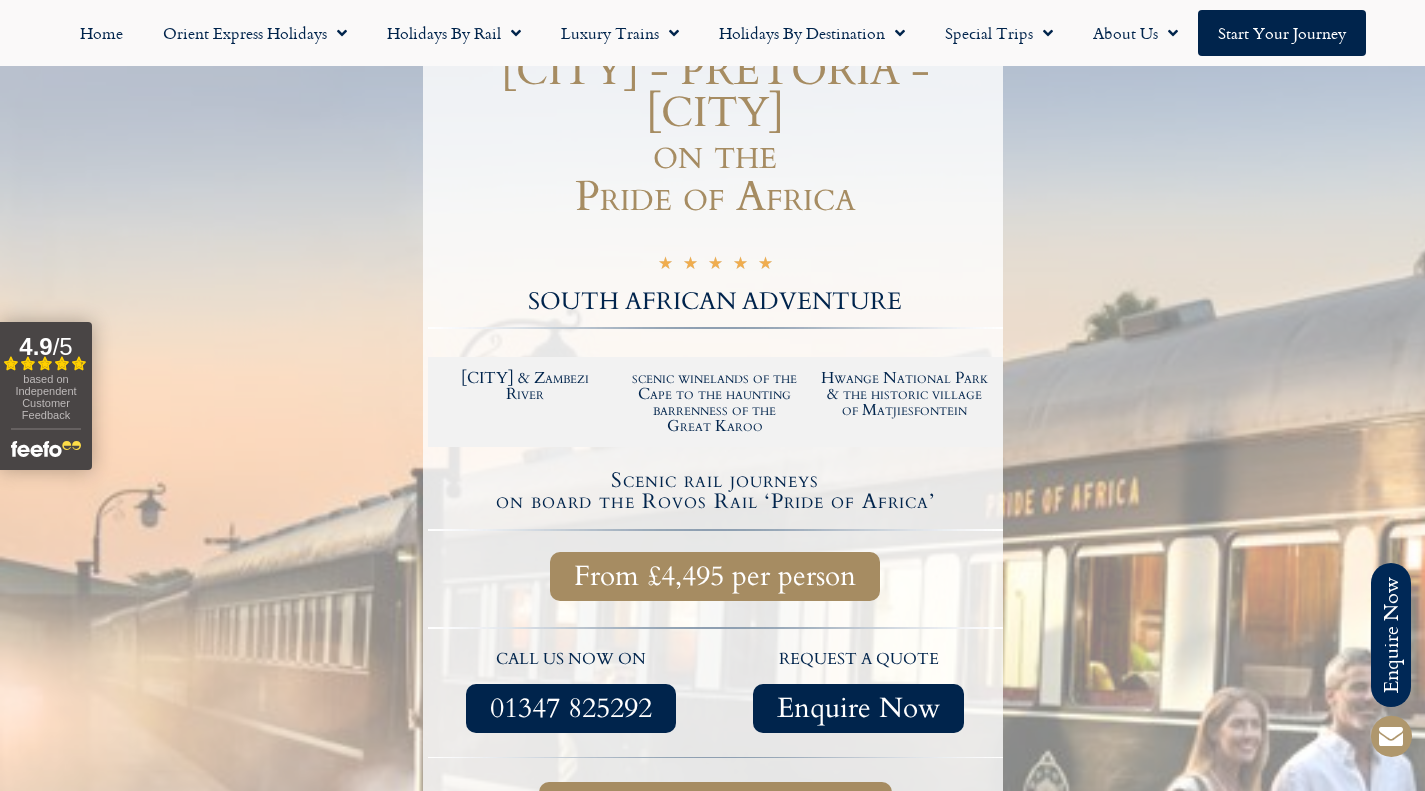 scroll, scrollTop: 0, scrollLeft: 0, axis: both 